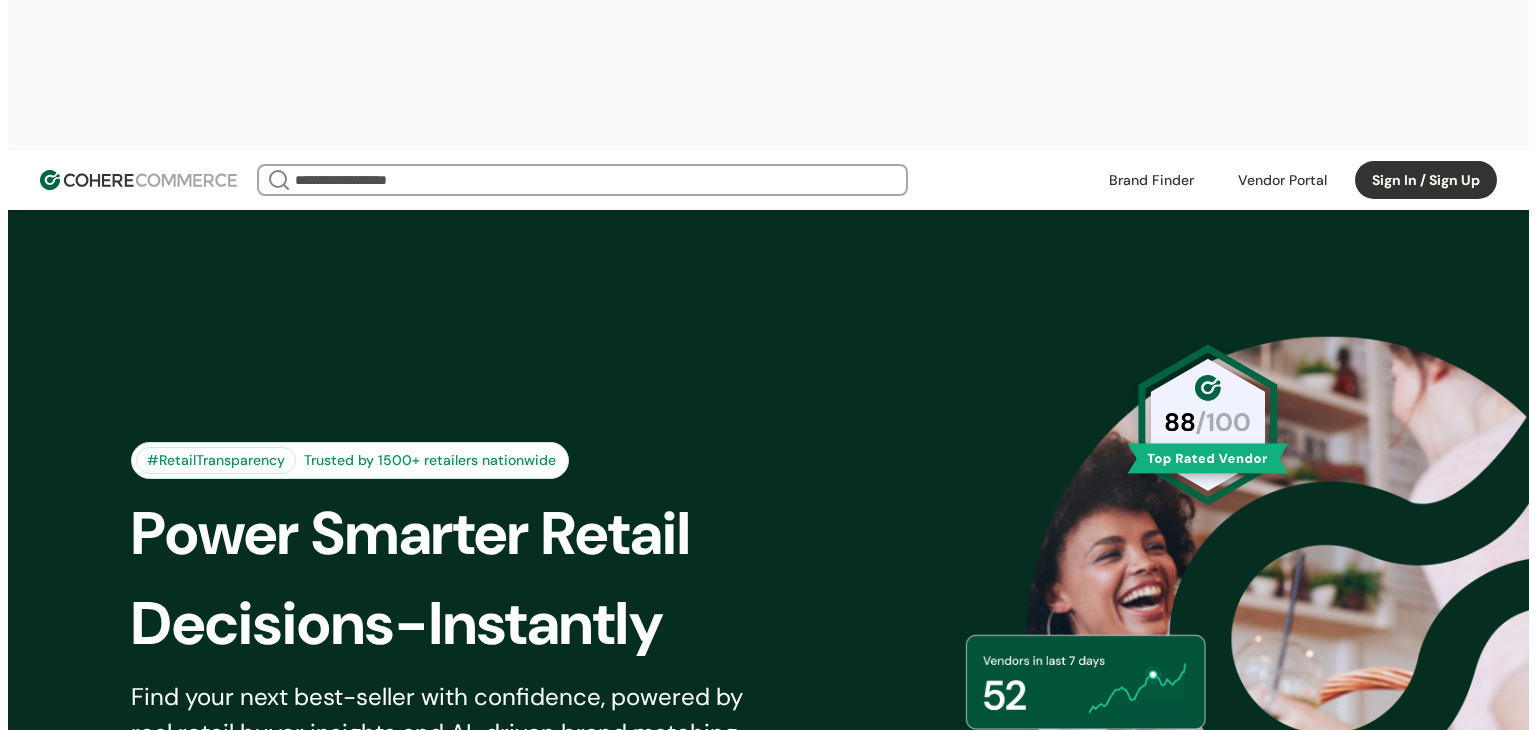 scroll, scrollTop: 0, scrollLeft: 0, axis: both 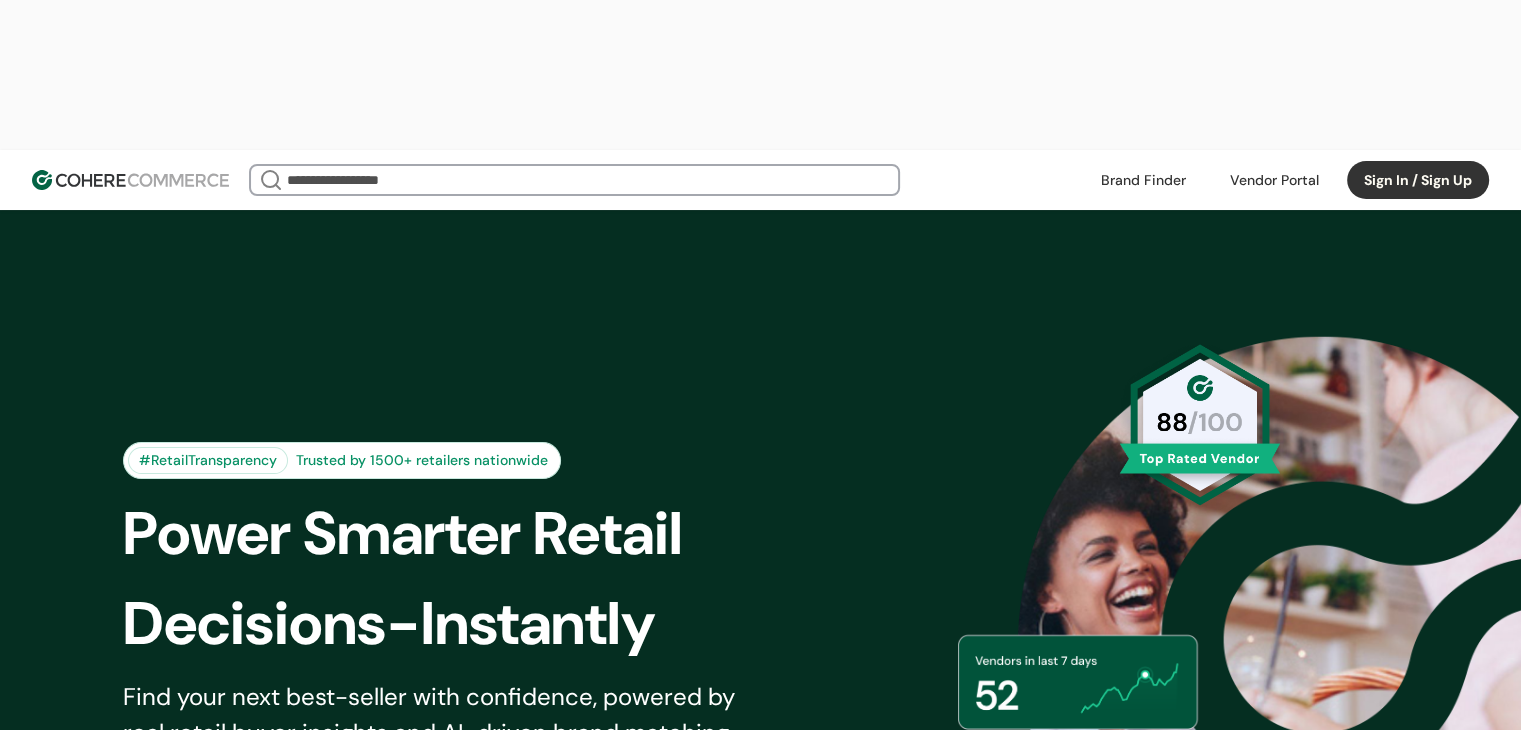 click on "Sign In / Sign Up" at bounding box center [1418, 180] 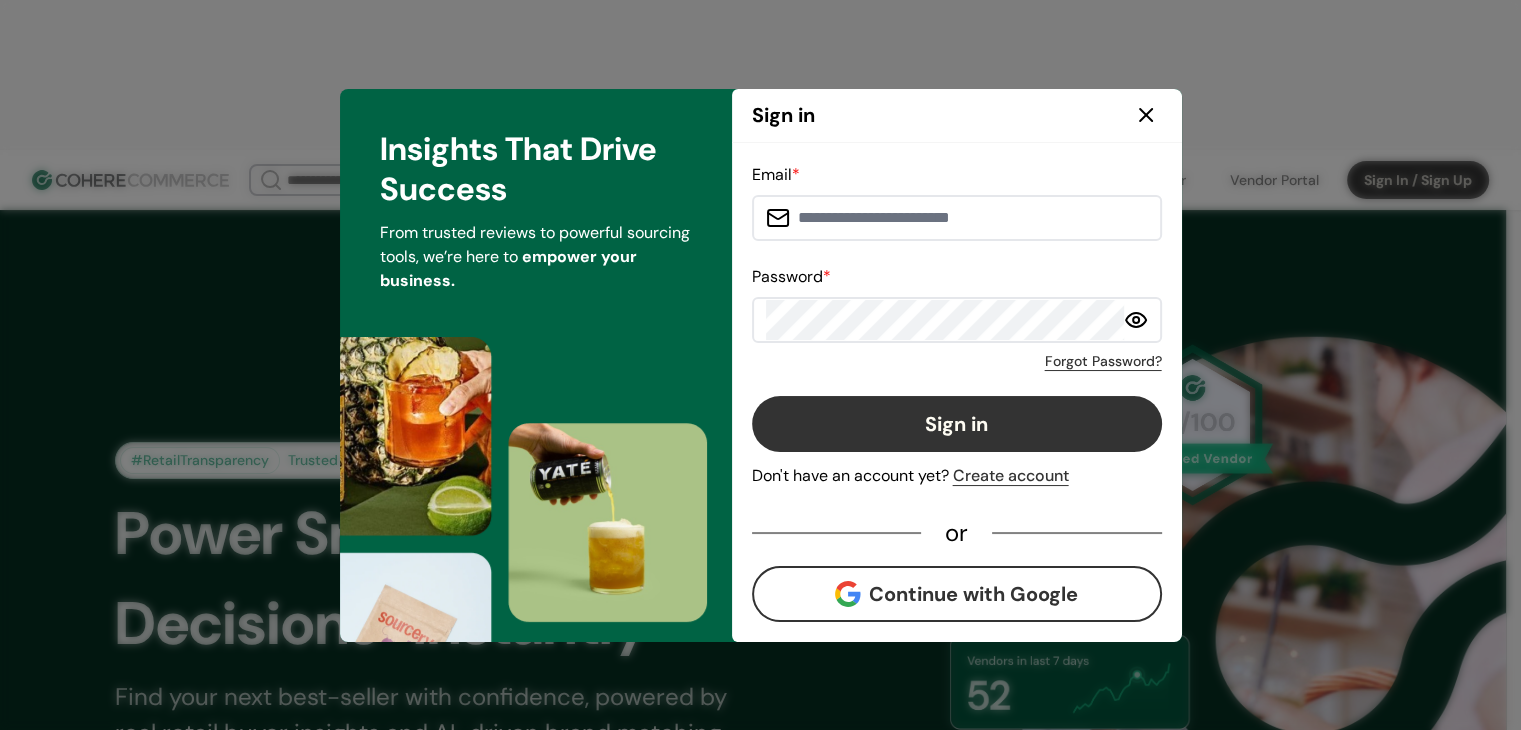 click at bounding box center [969, 218] 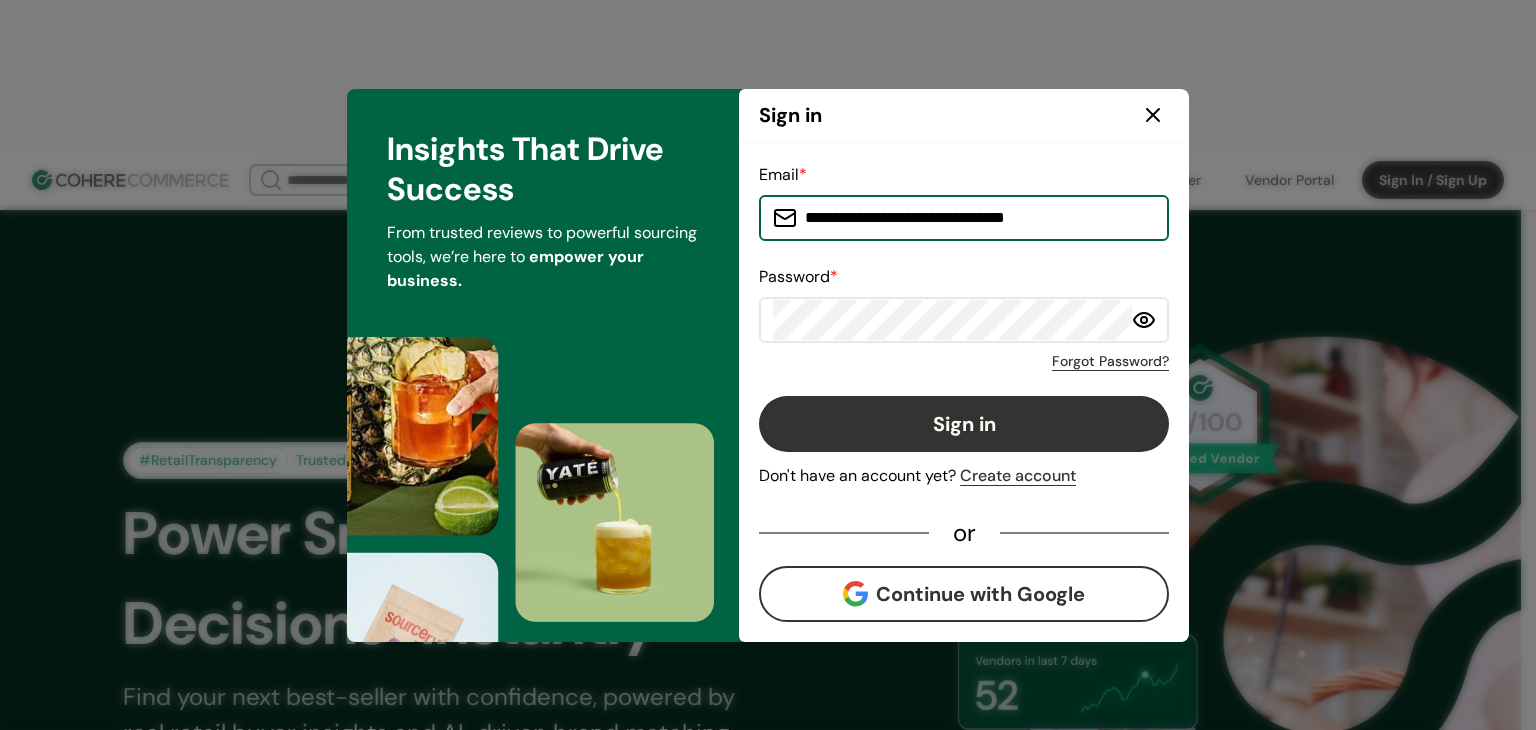 click on "**********" at bounding box center (976, 218) 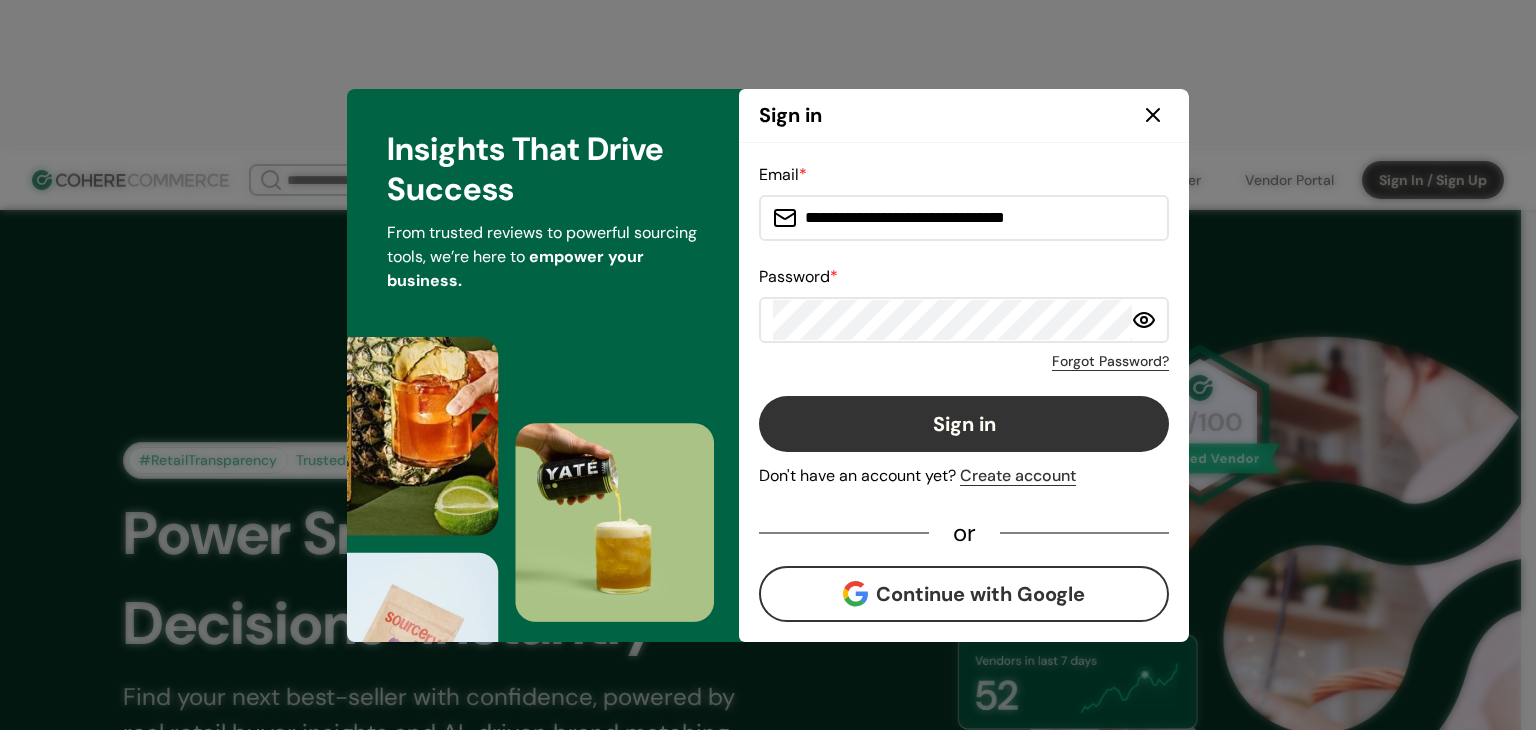 click on "Sign in" at bounding box center [964, 424] 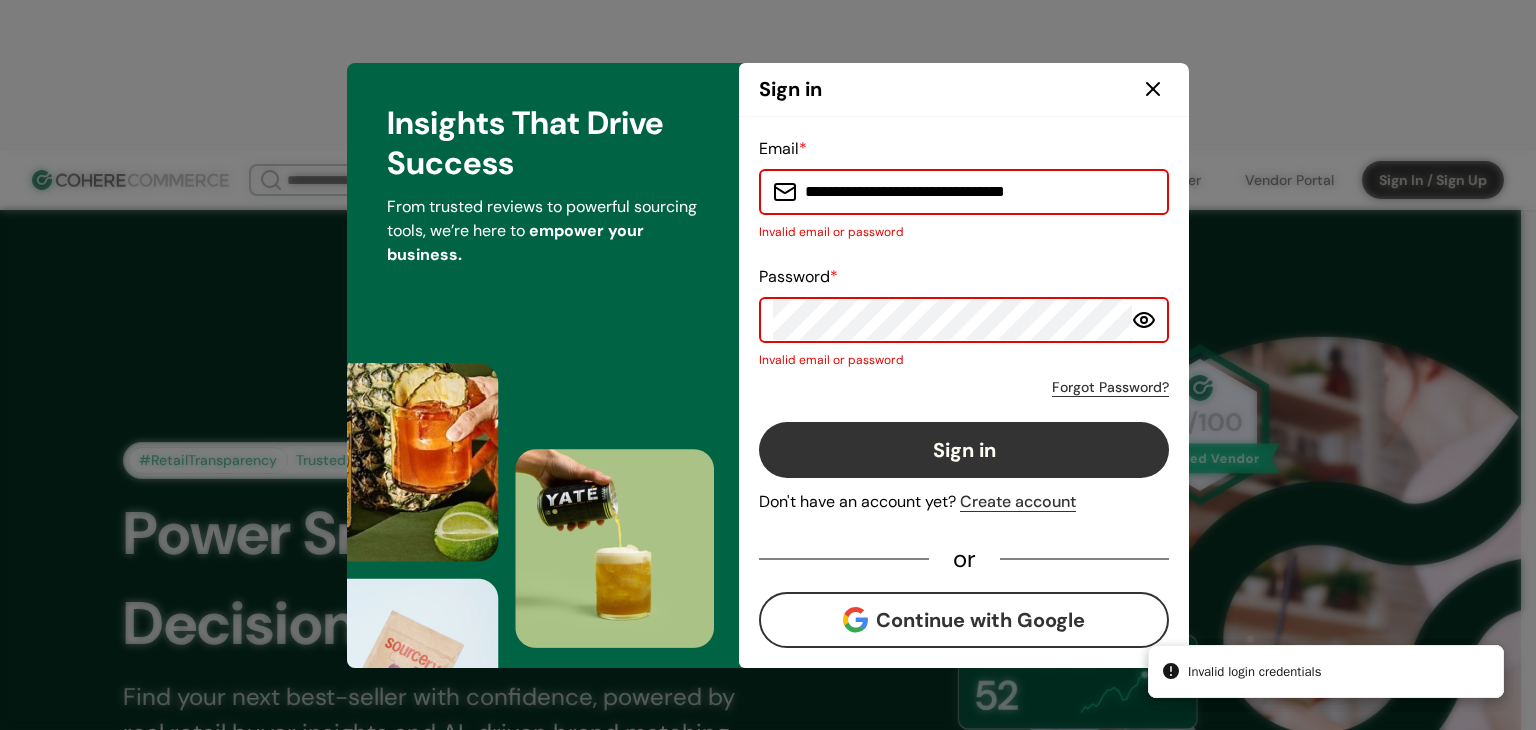 click 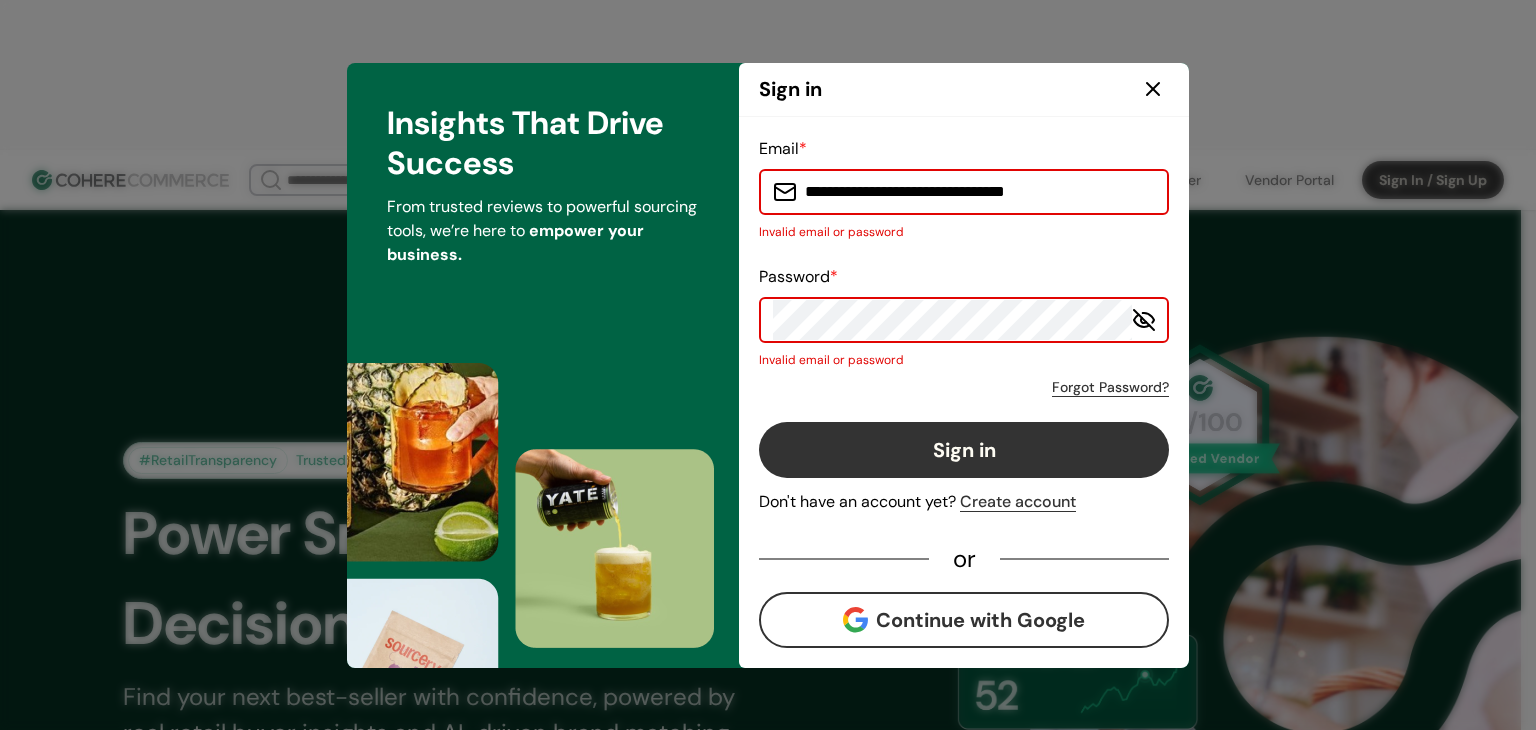 click on "**********" at bounding box center (768, 365) 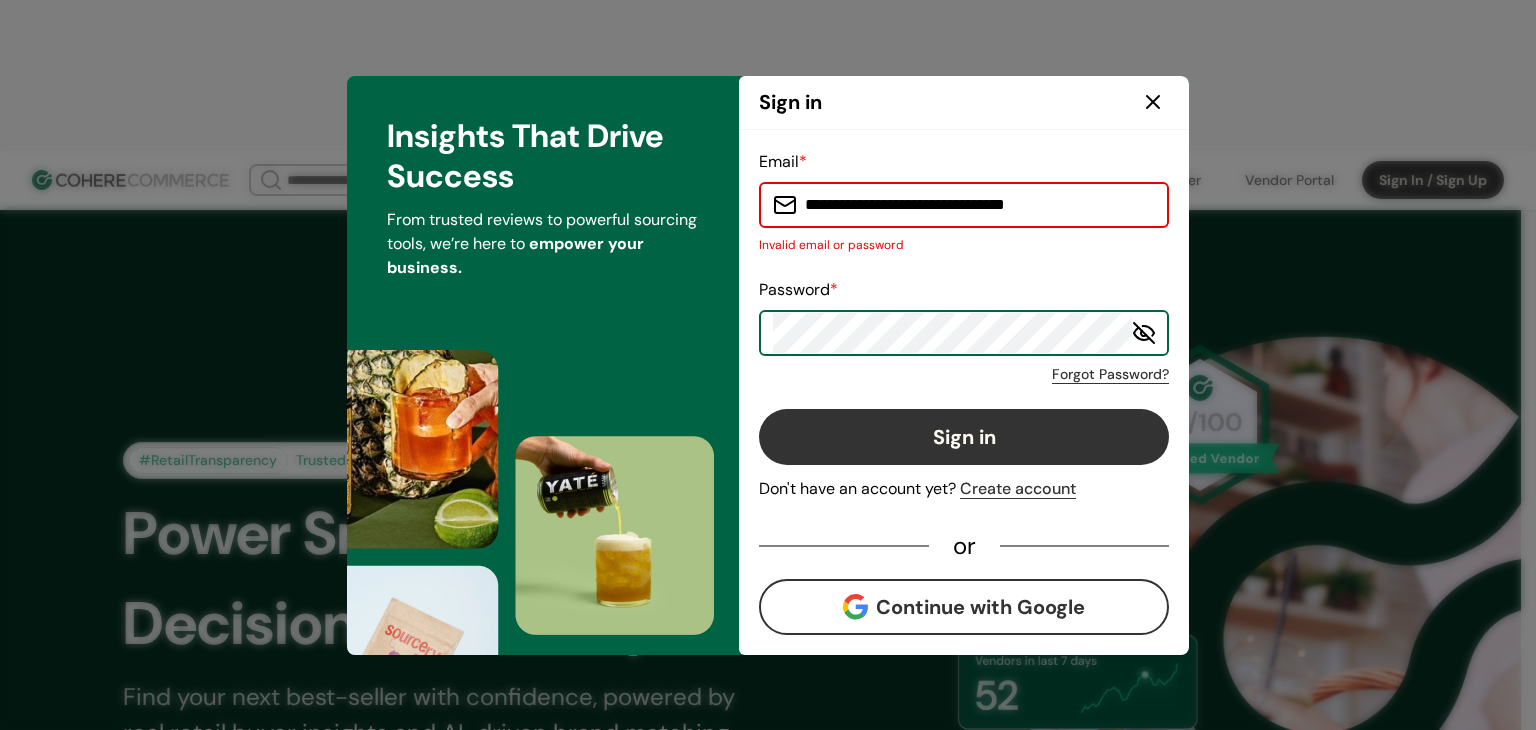 click on "Sign in" at bounding box center (964, 437) 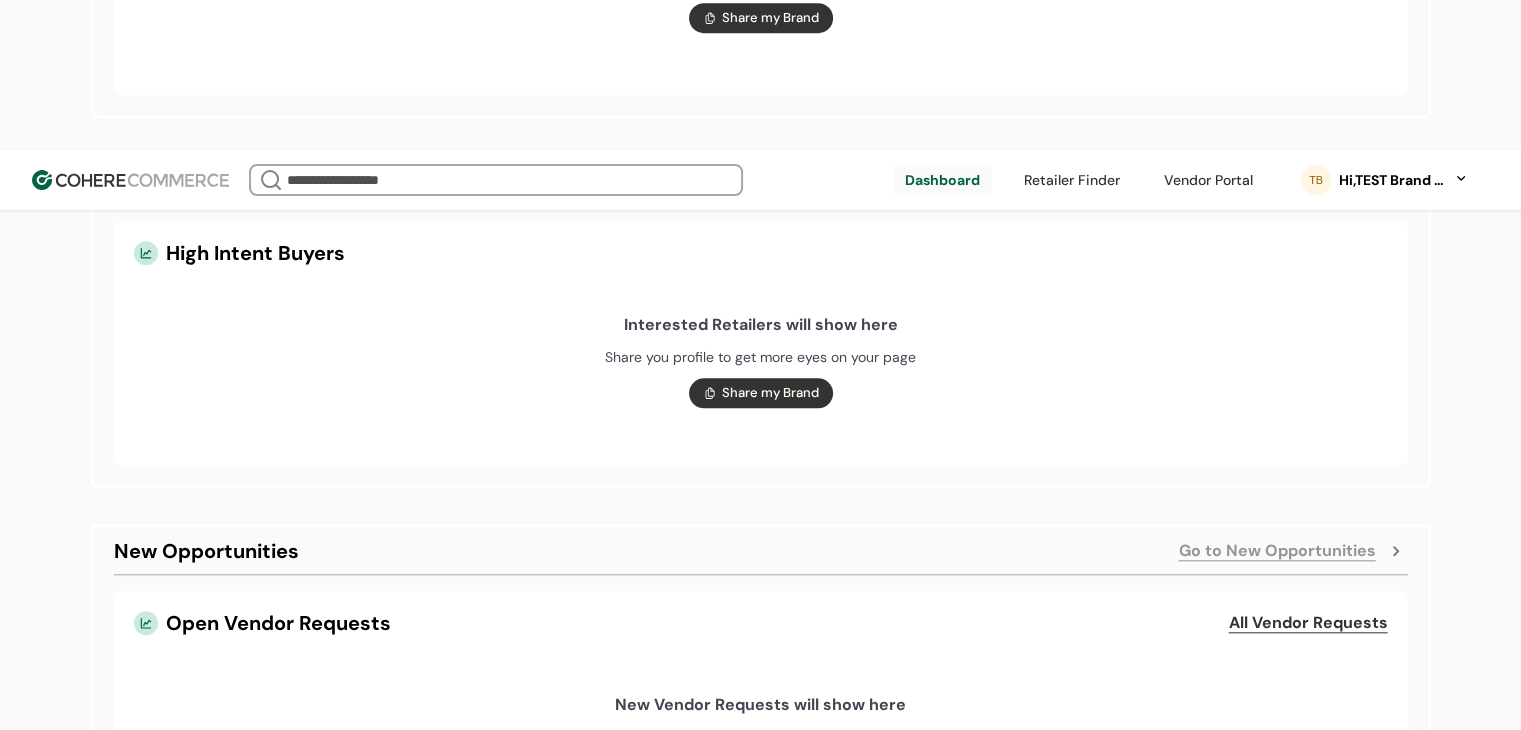 scroll, scrollTop: 1807, scrollLeft: 0, axis: vertical 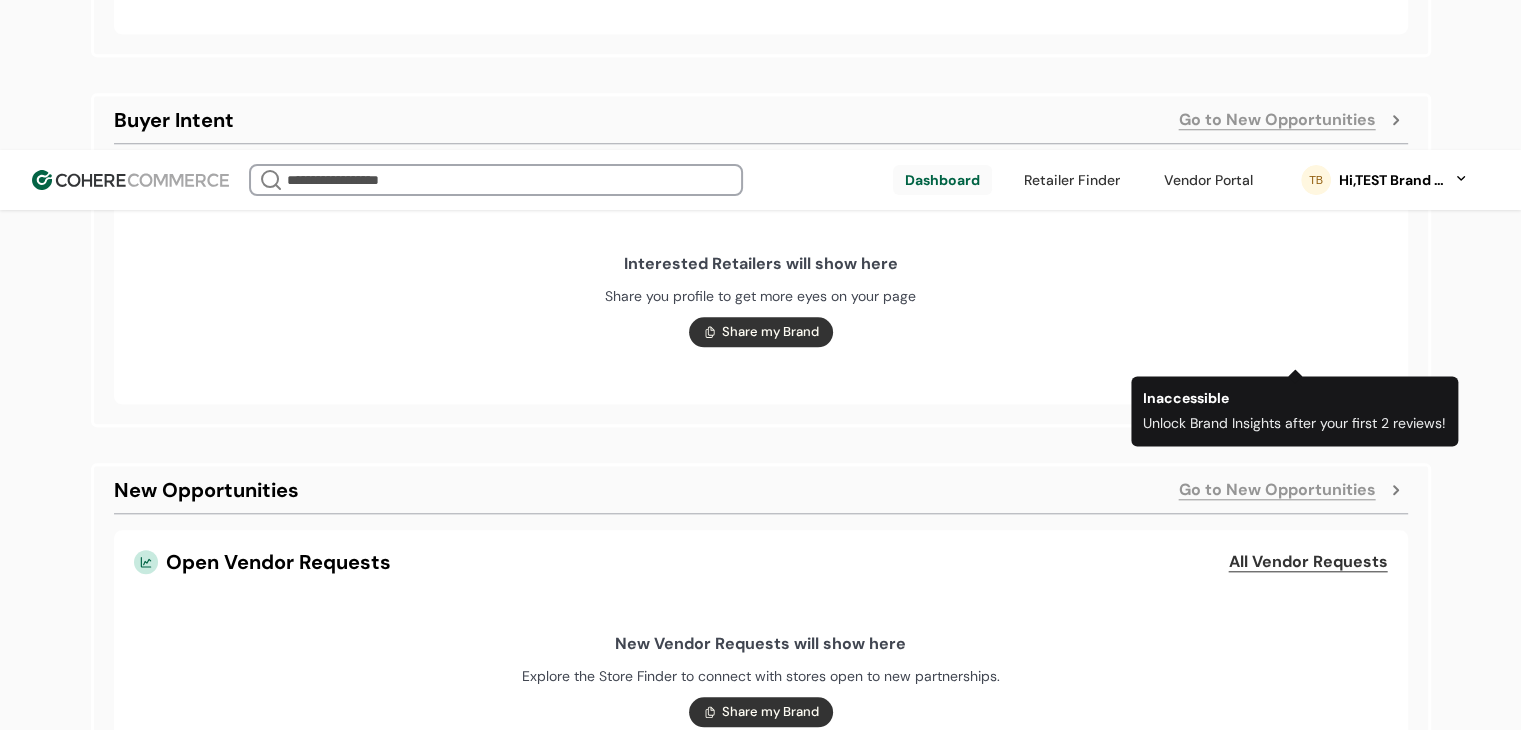 click on "Go to New Opportunities" at bounding box center [1277, 490] 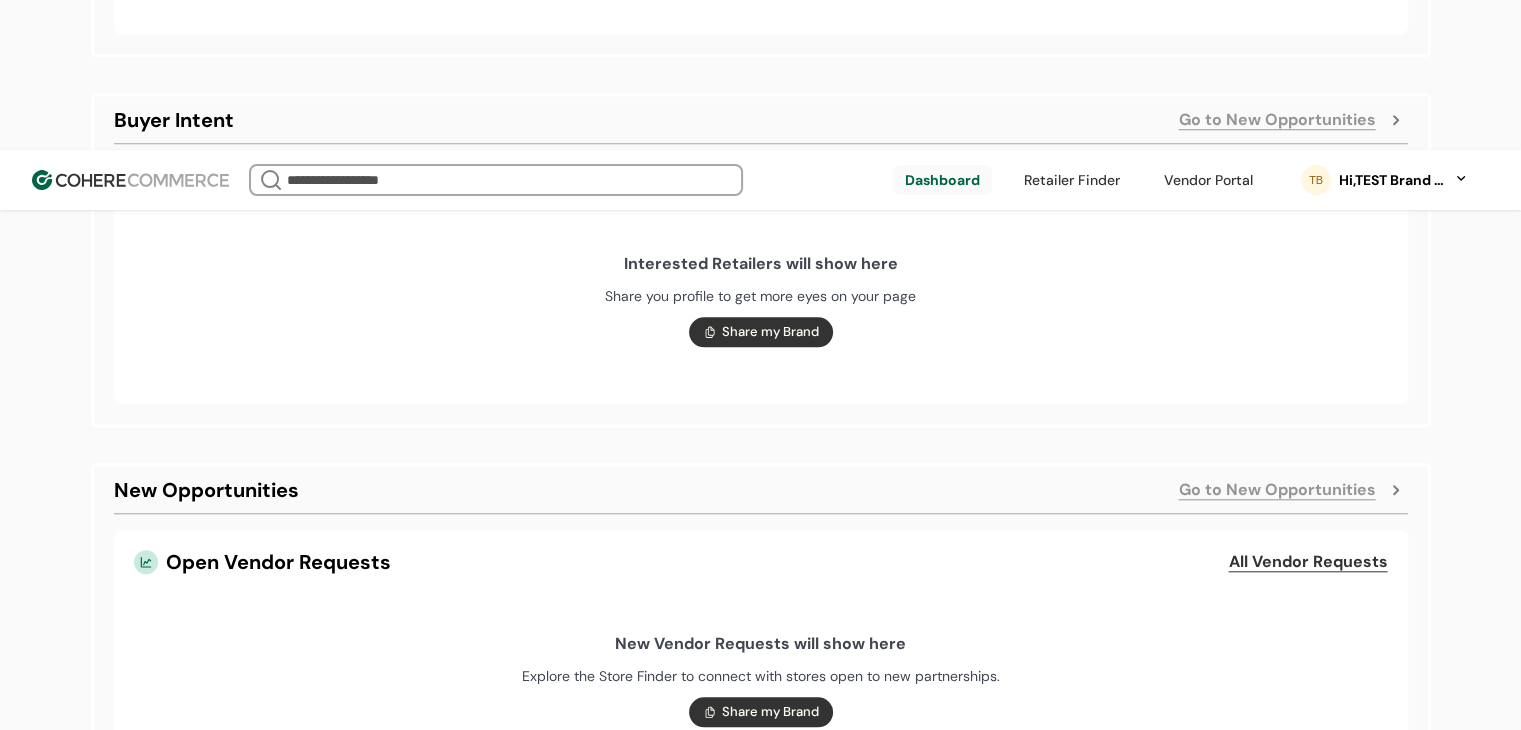 click on "Go to New Opportunities" at bounding box center [1277, 490] 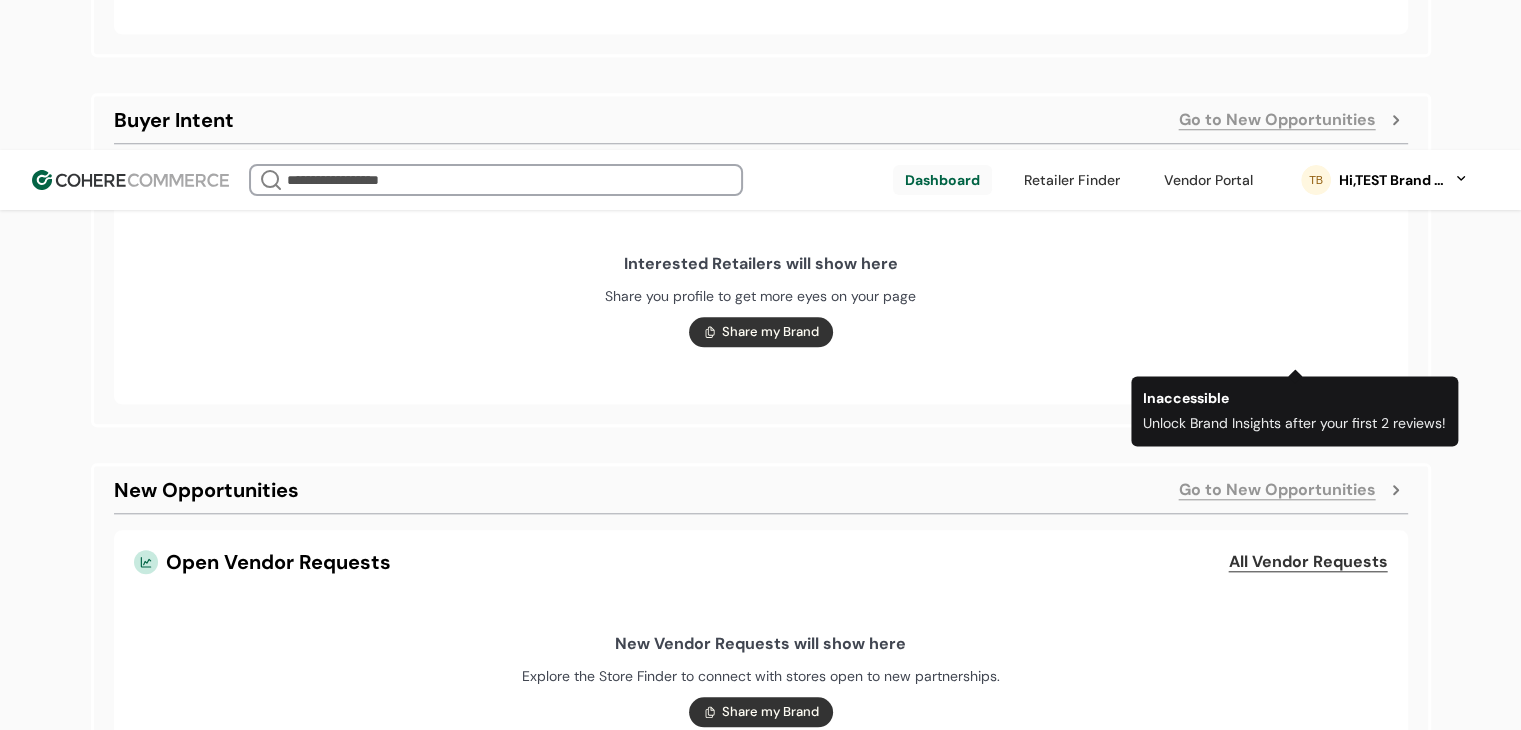 click on "New Opportunities Go to New Opportunities" at bounding box center [761, 490] 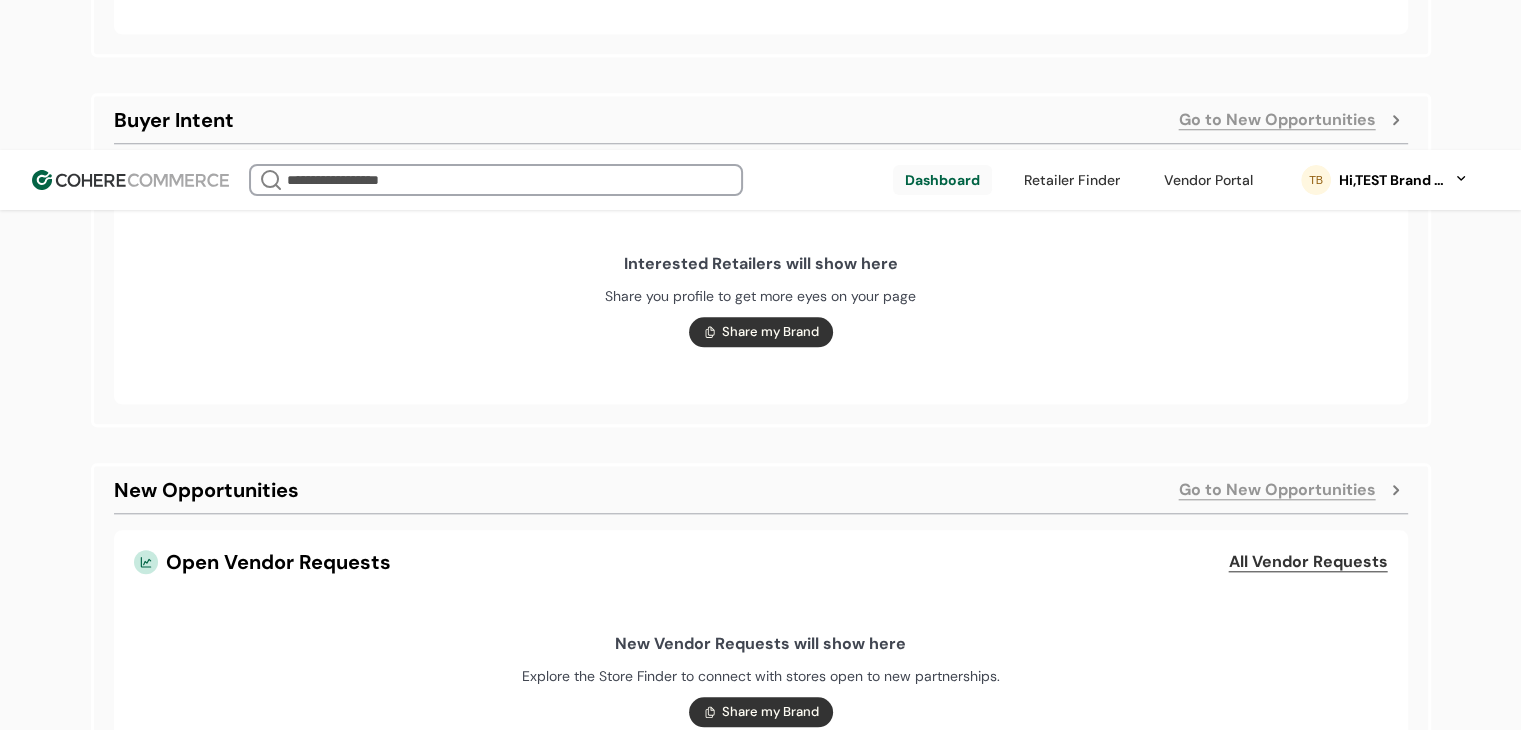 click on "New Opportunities Go to New Opportunities Open Vendor Requests All Vendor Requests New Vendor Requests will show here Explore the Store Finder to connect with stores open to new partnerships. Share my Brand" at bounding box center [761, 635] 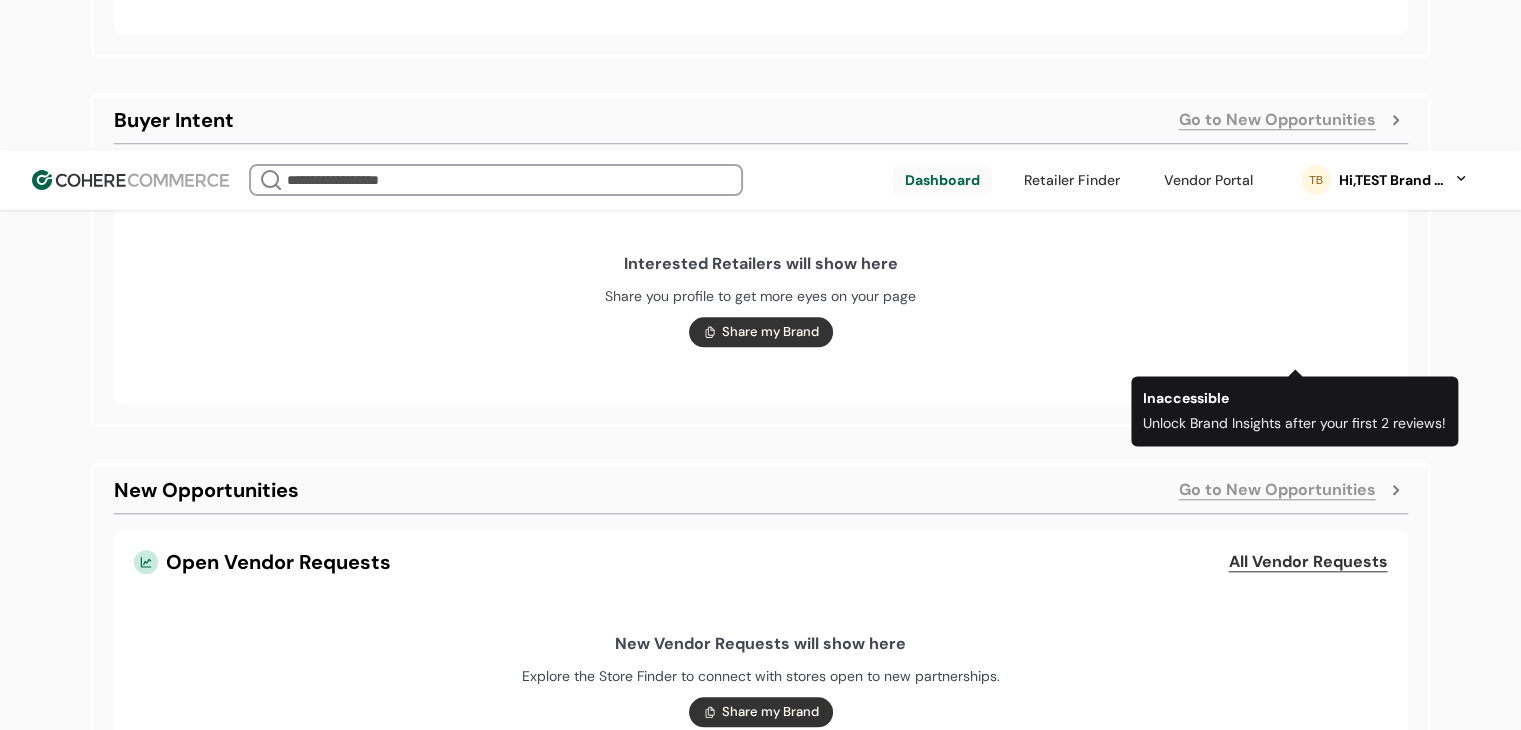 click on "Go to New Opportunities" at bounding box center (1277, 490) 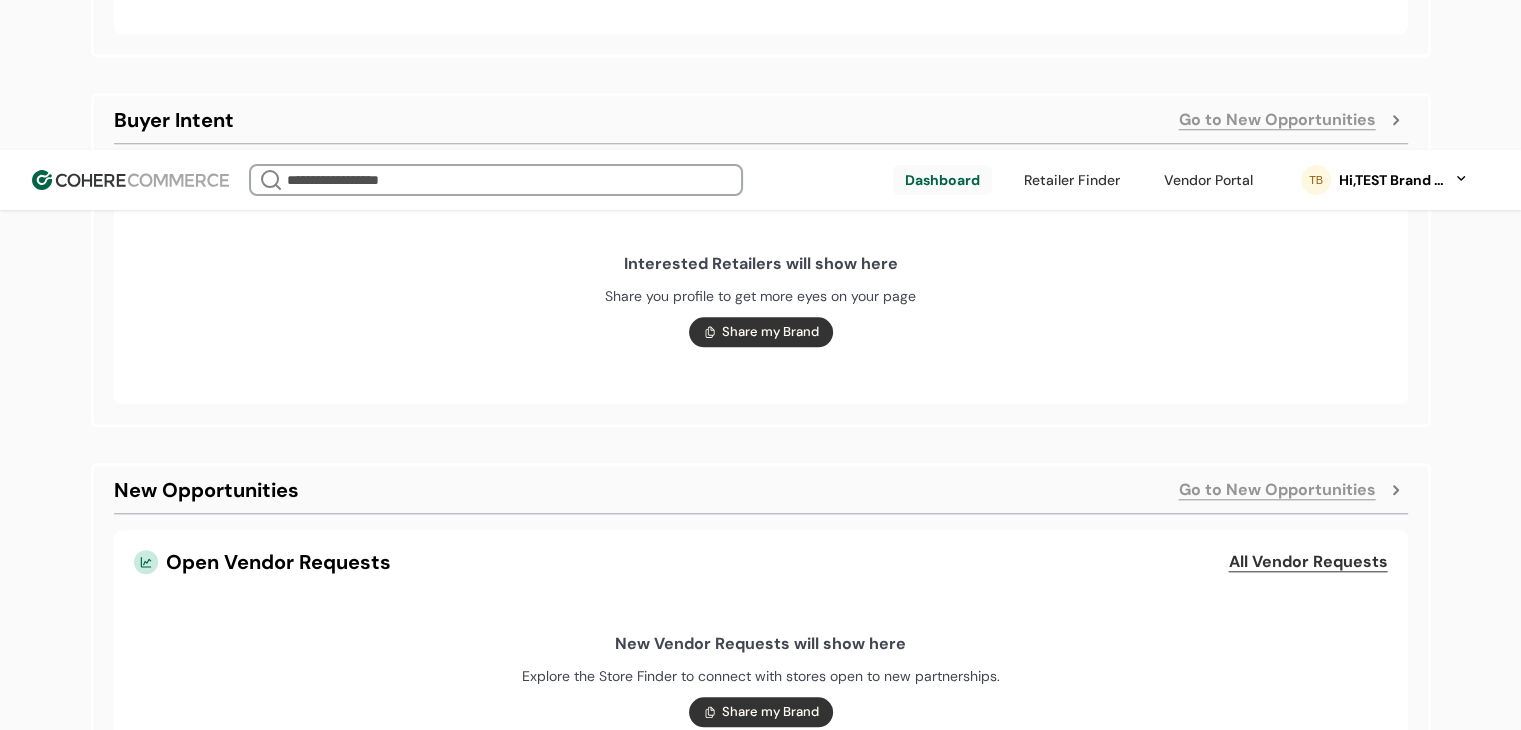 click on "Go to New Opportunities" at bounding box center (1277, 490) 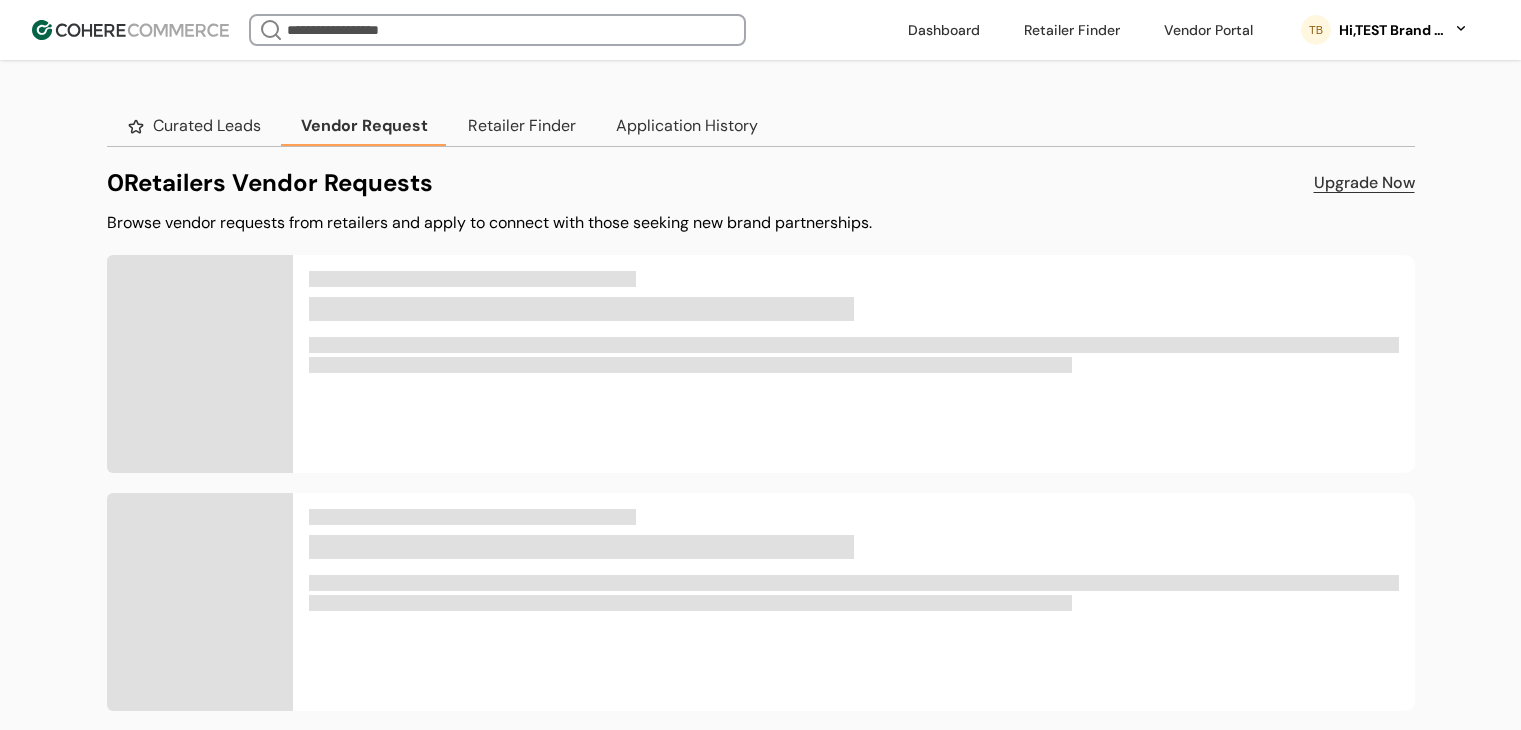 scroll, scrollTop: 0, scrollLeft: 0, axis: both 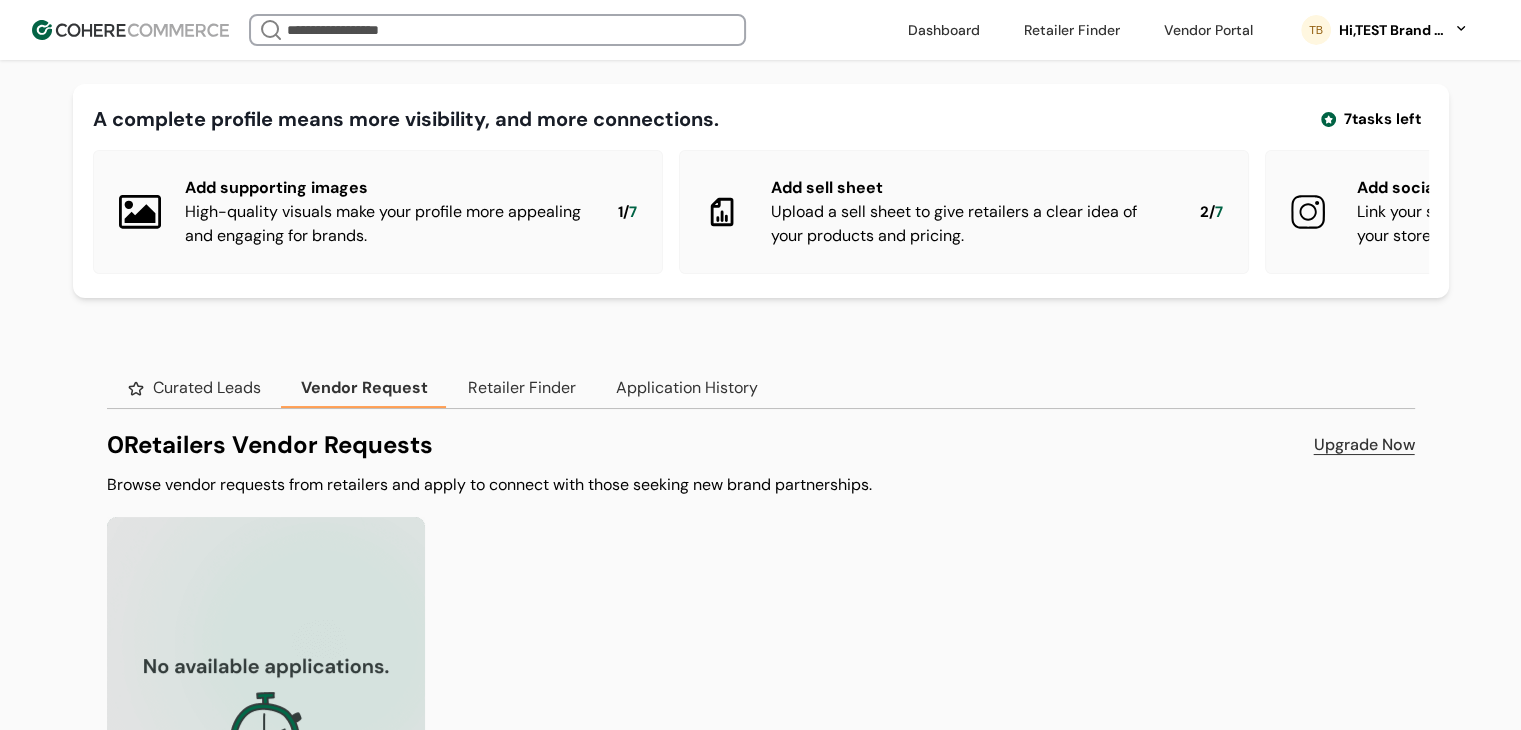 click on "A complete profile means more visibility, and more connections. 7  tasks left Add supporting images High-quality visuals make your profile more appealing and engaging for brands. 1 / 7 High-quality visuals make your profile more appealing and engaging for brands. Add sell sheet Upload a sell sheet to give retailers a clear idea of your products and pricing. 2 / 7 Upload a sell sheet to give retailers a clear idea of your products and pricing. Add social media links Link your social media profiles so retailers can explore your store’s style and audience engagement. 3 / 7 Link your social media profiles so retailers can explore your store’s style and audience engagement. Add brand story Help retailers understand your values, mission, and what sets you apart from others. 4 / 7 Help retailers understand your values, mission, and what sets you apart from others. How many stores are you currently selling at? Help retailers understand your market reach and growth potential. 5 / 7 Add wholesale link 6 / 7 7 / 7 0" at bounding box center (760, 561) 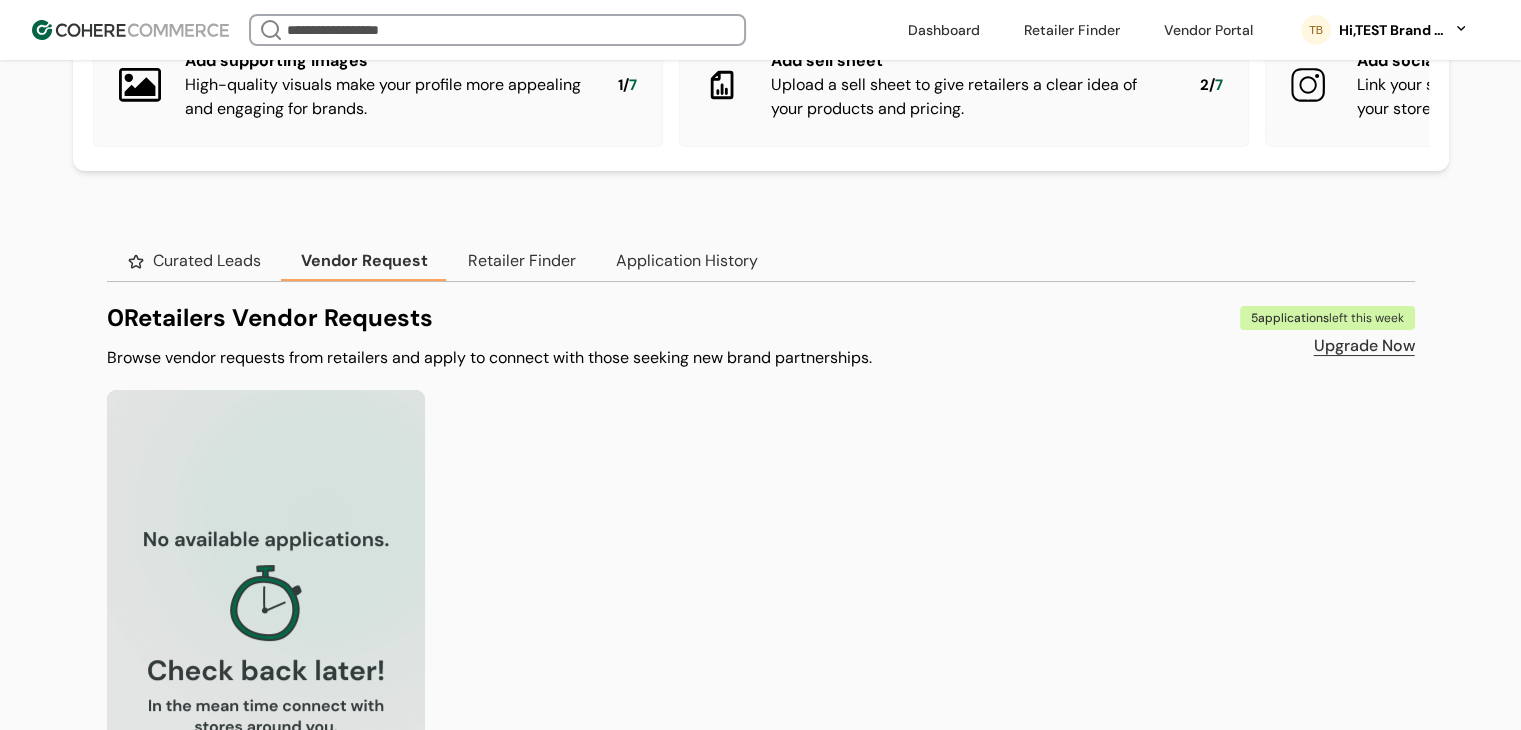 scroll, scrollTop: 8, scrollLeft: 0, axis: vertical 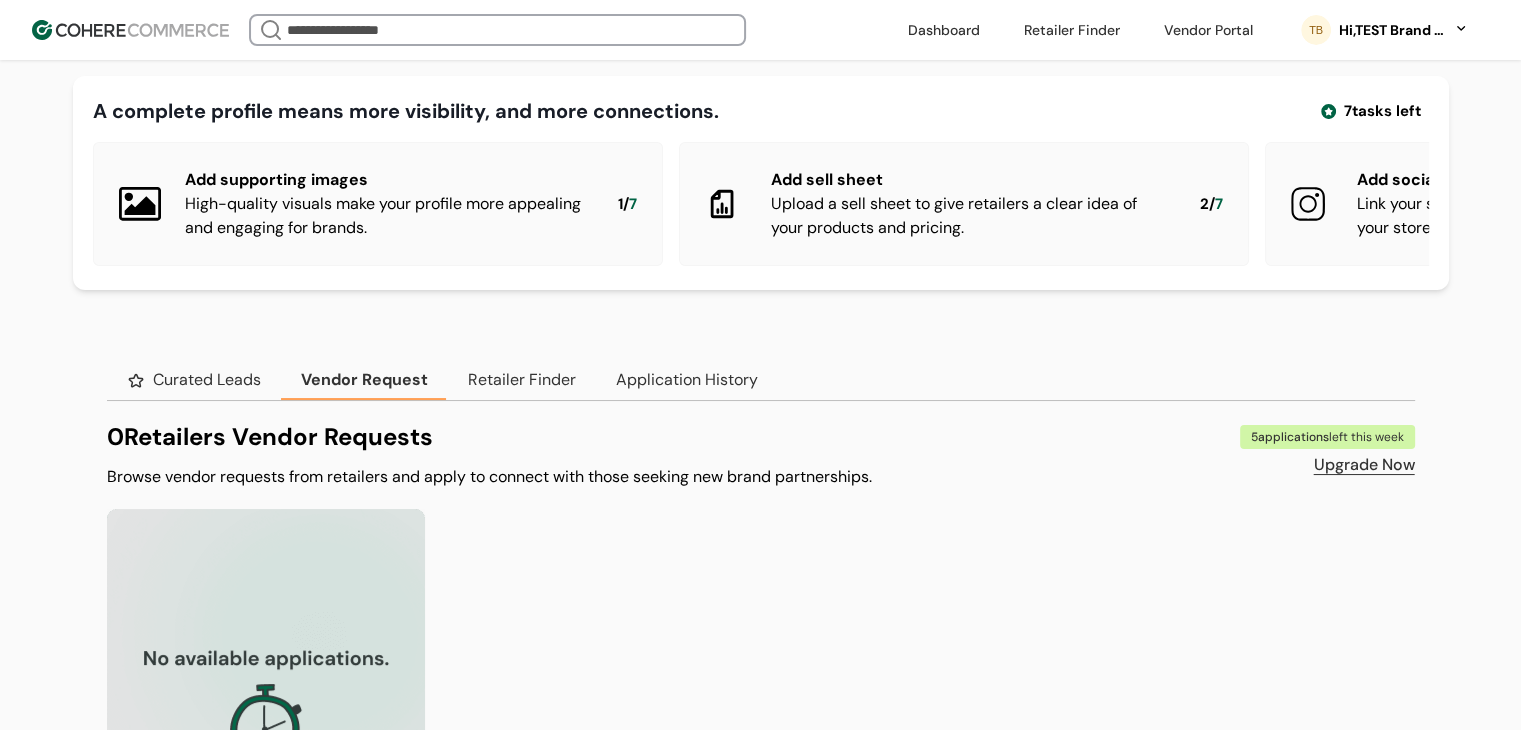 click on "Retailer Finder" at bounding box center [522, 380] 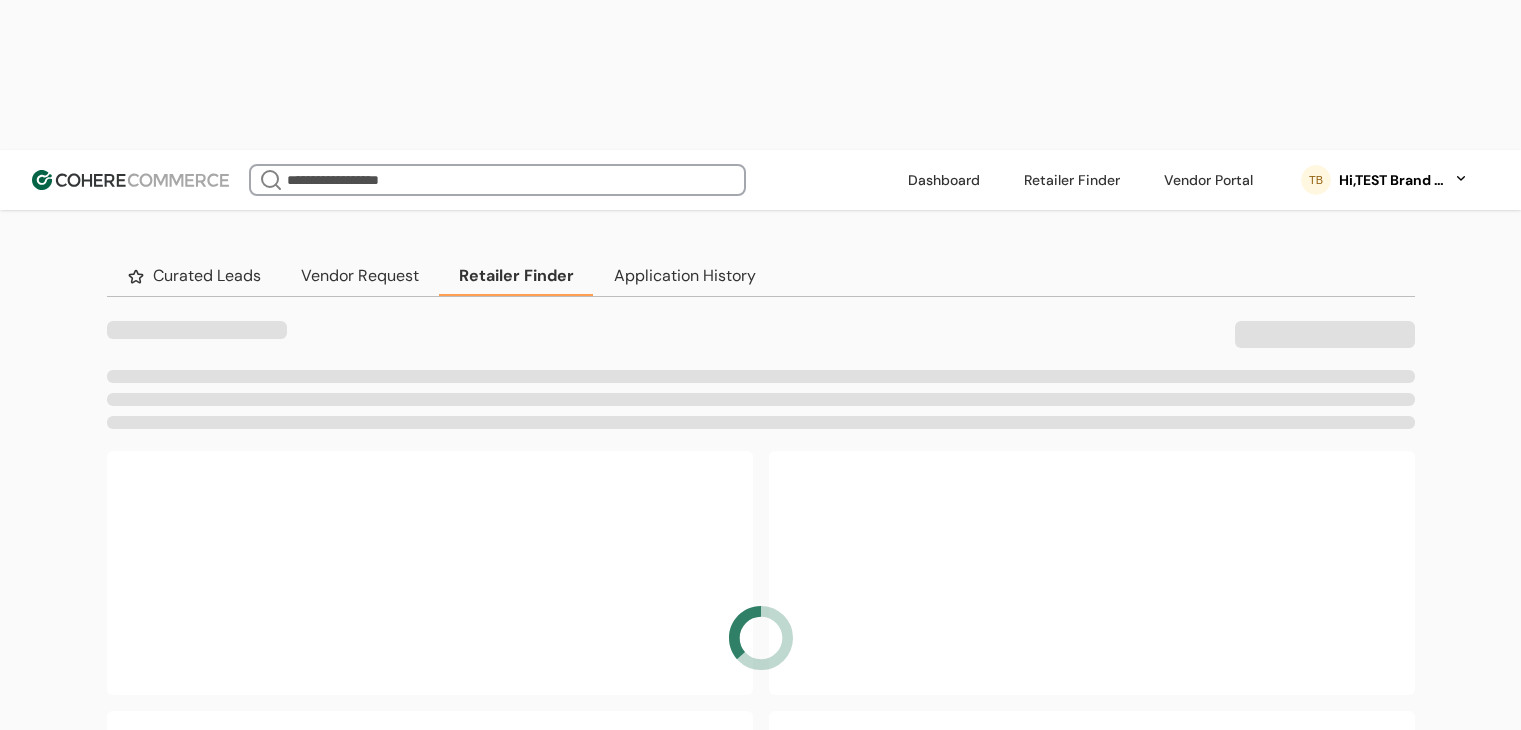 scroll, scrollTop: 0, scrollLeft: 0, axis: both 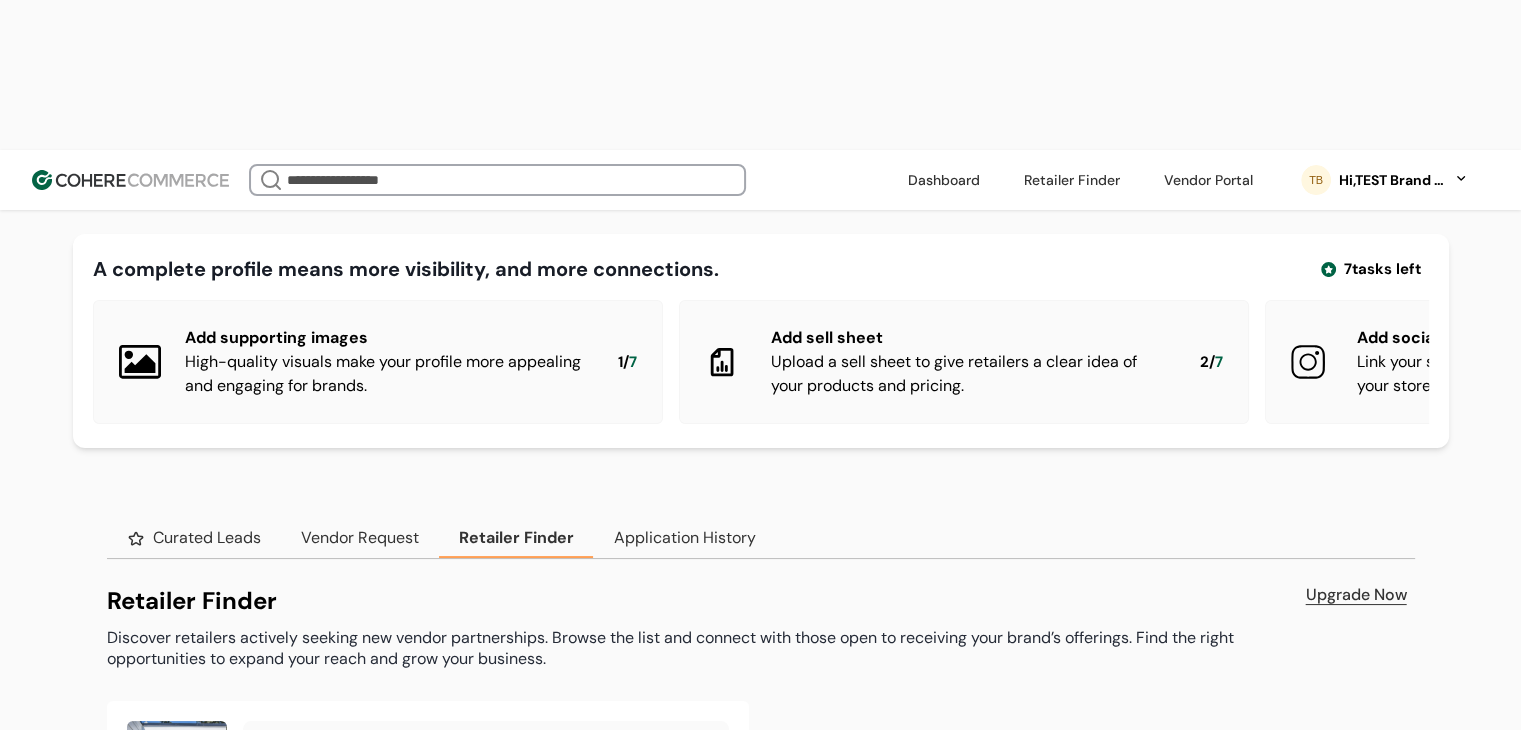 click on "Vendor Request" at bounding box center (360, 538) 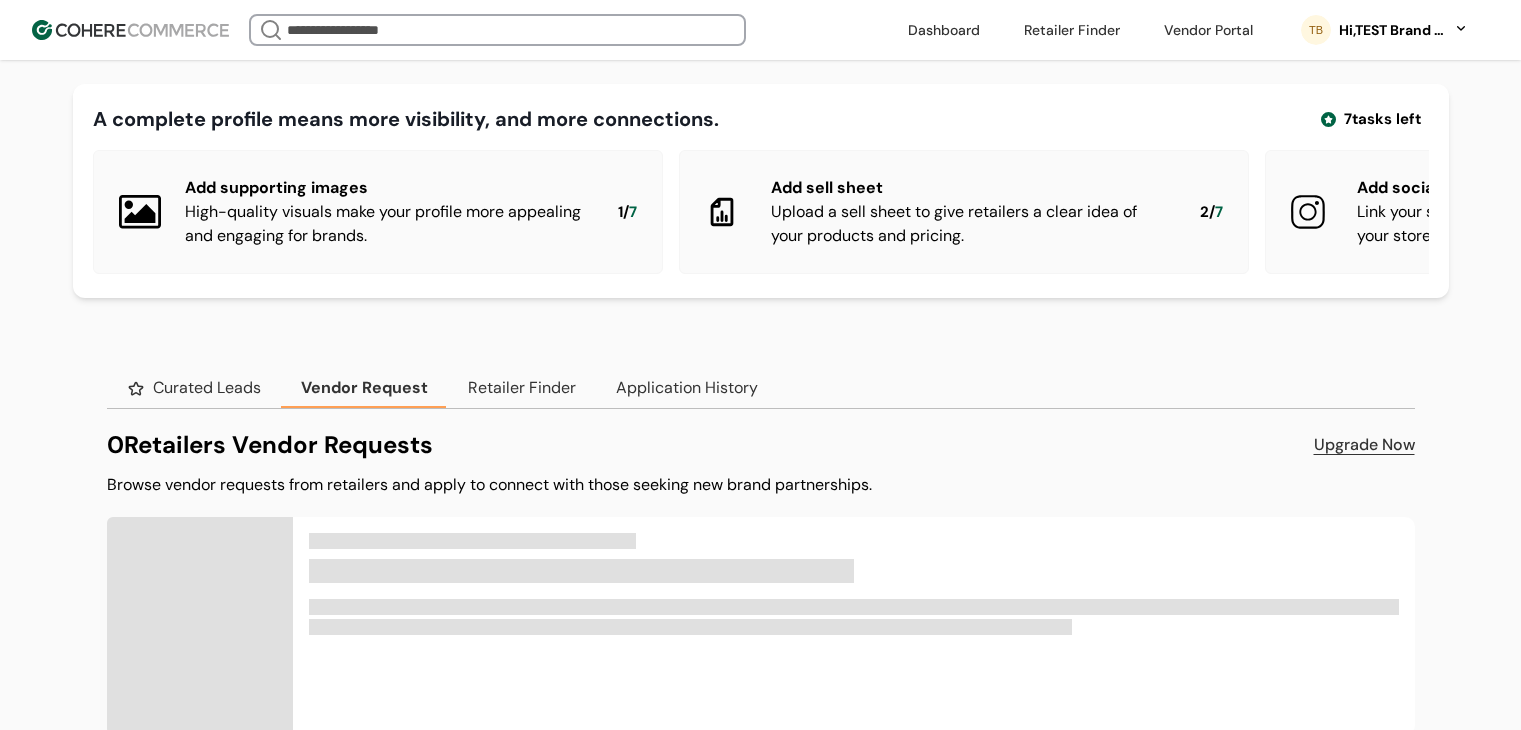 scroll, scrollTop: 0, scrollLeft: 0, axis: both 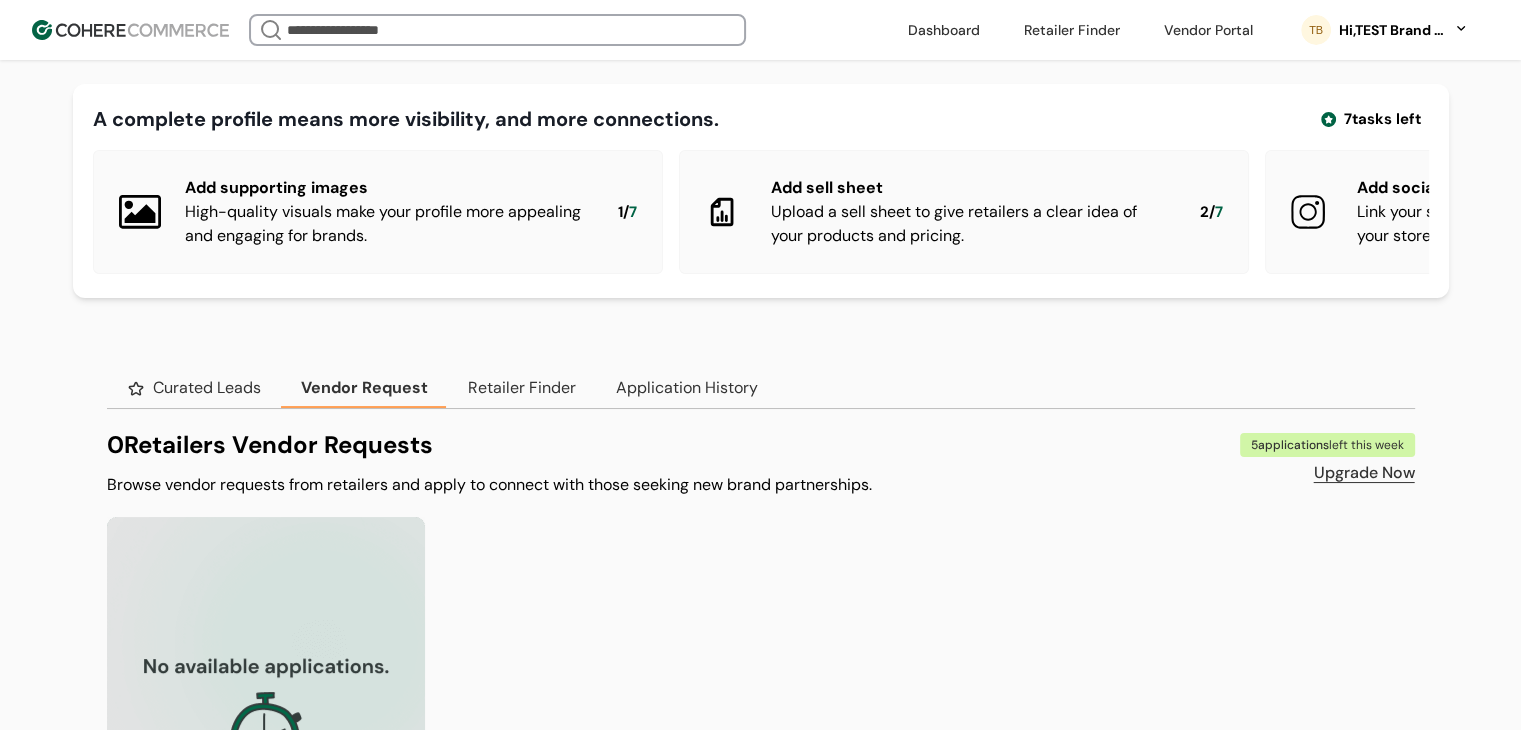 click at bounding box center [944, 30] 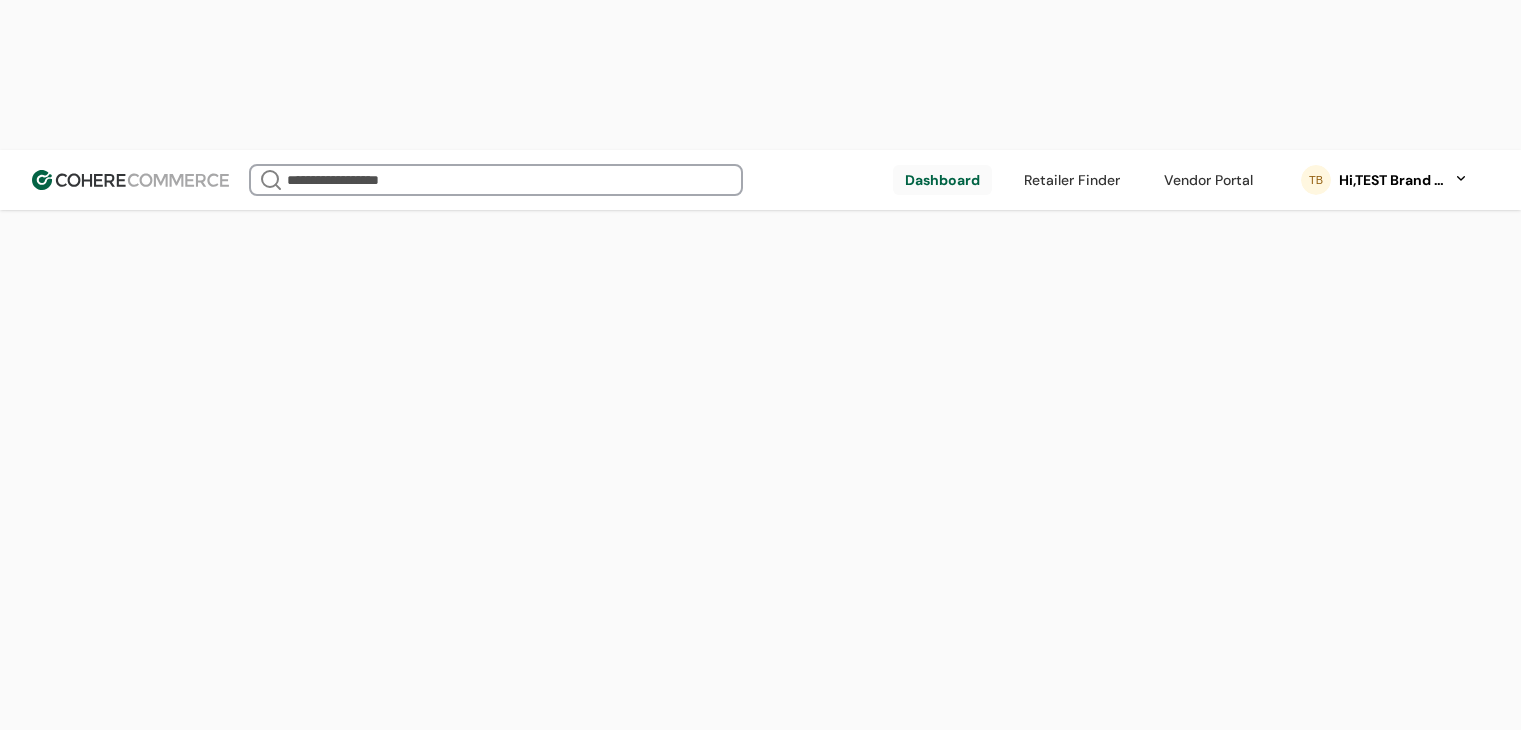 scroll, scrollTop: 0, scrollLeft: 0, axis: both 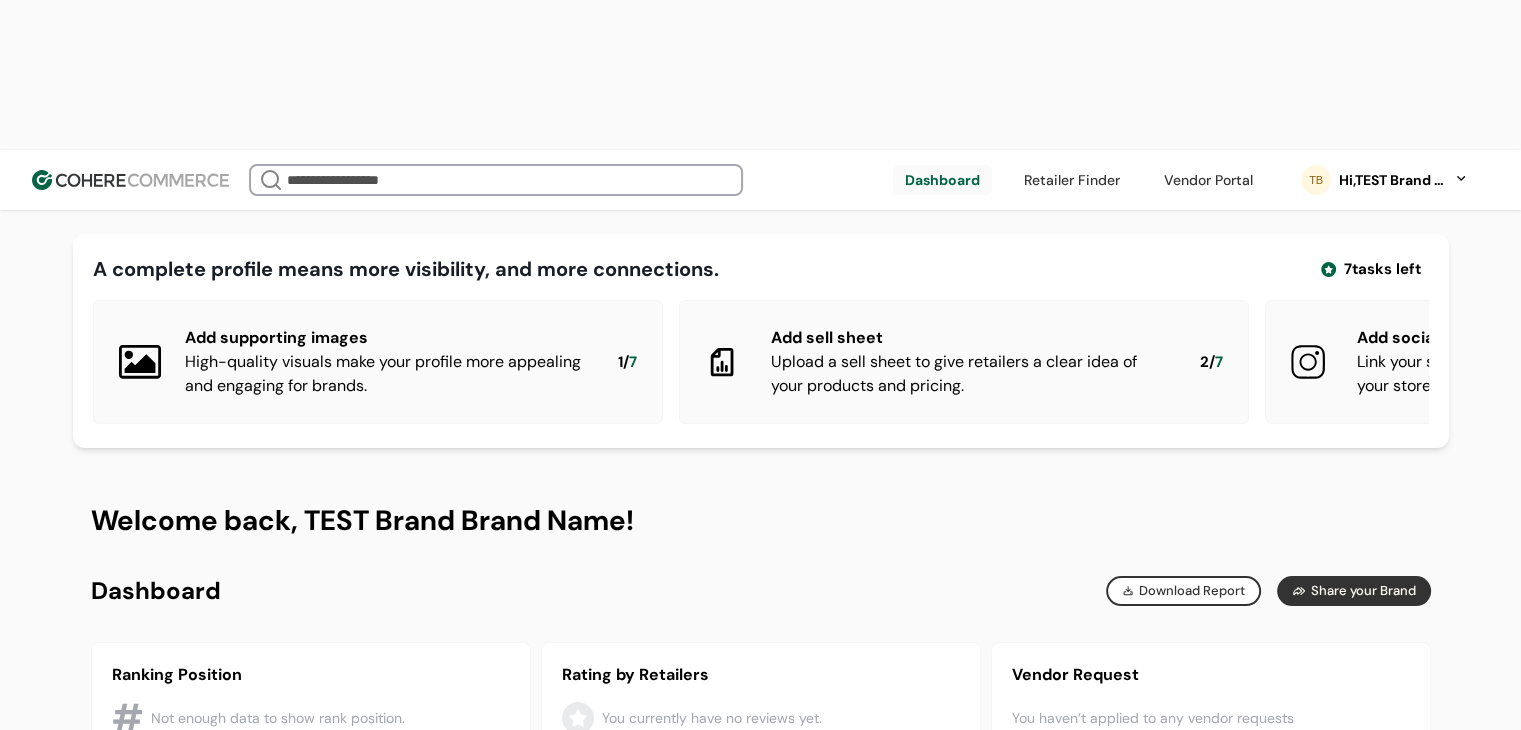 click at bounding box center [1208, 180] 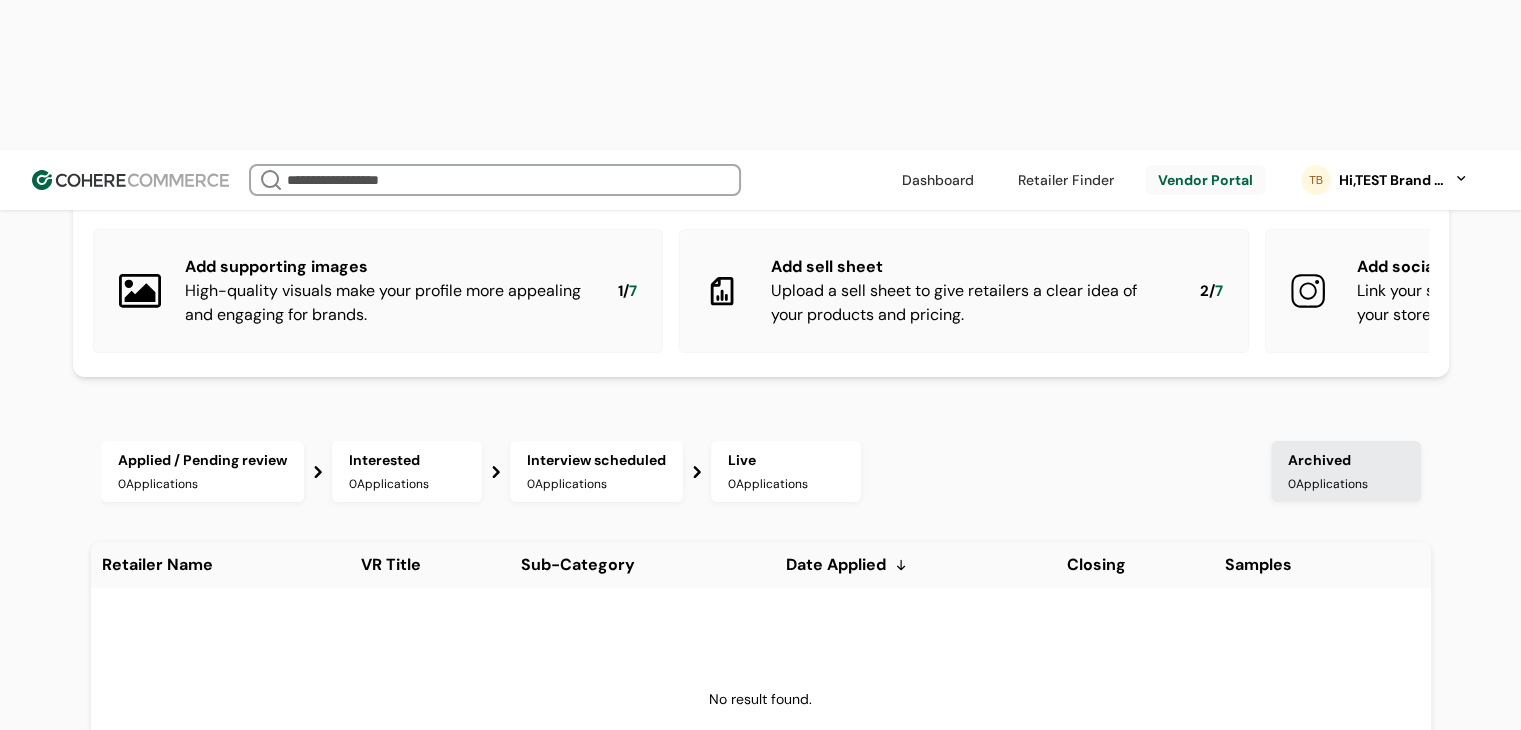 scroll, scrollTop: 36, scrollLeft: 0, axis: vertical 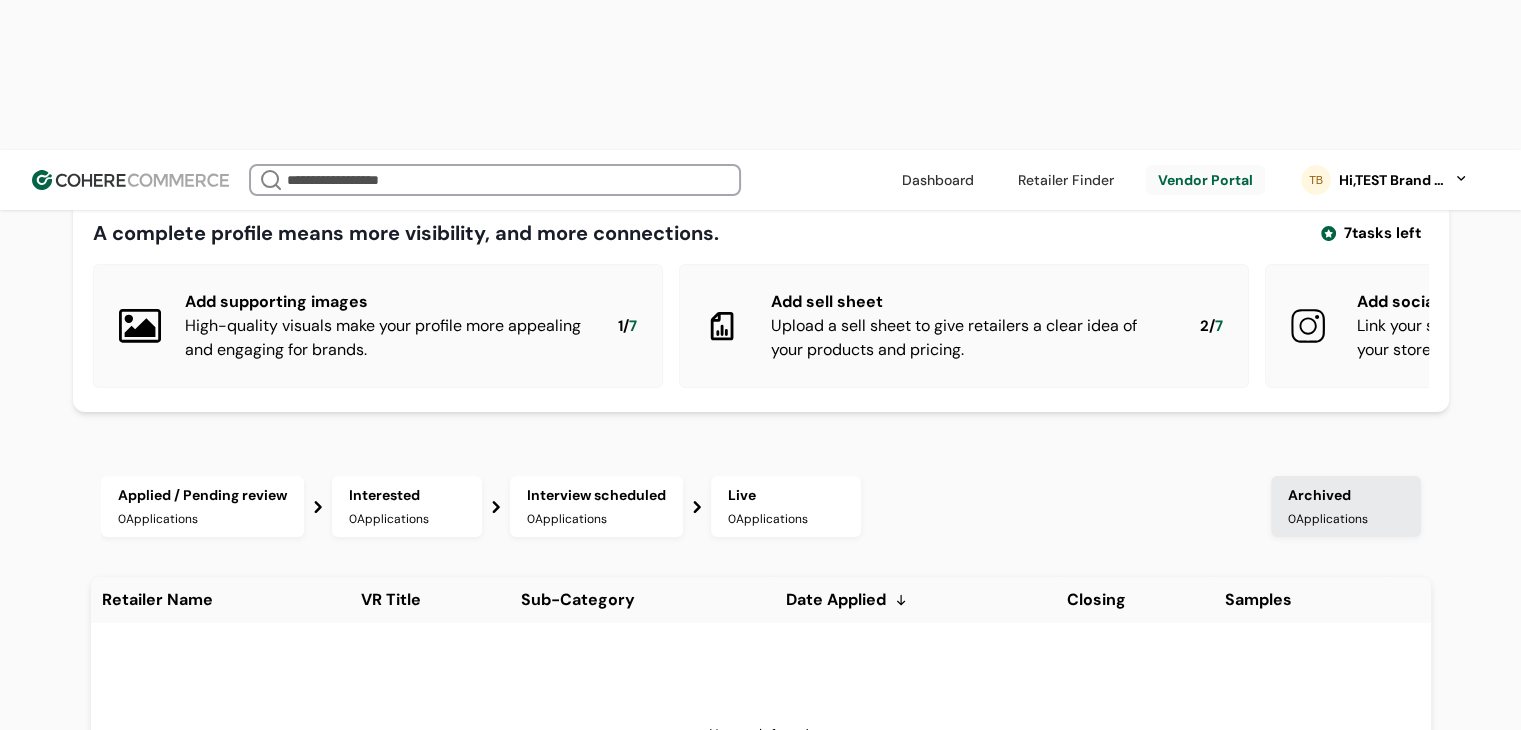 click on "A complete profile means more visibility, and more connections. 7  tasks left" at bounding box center [761, 233] 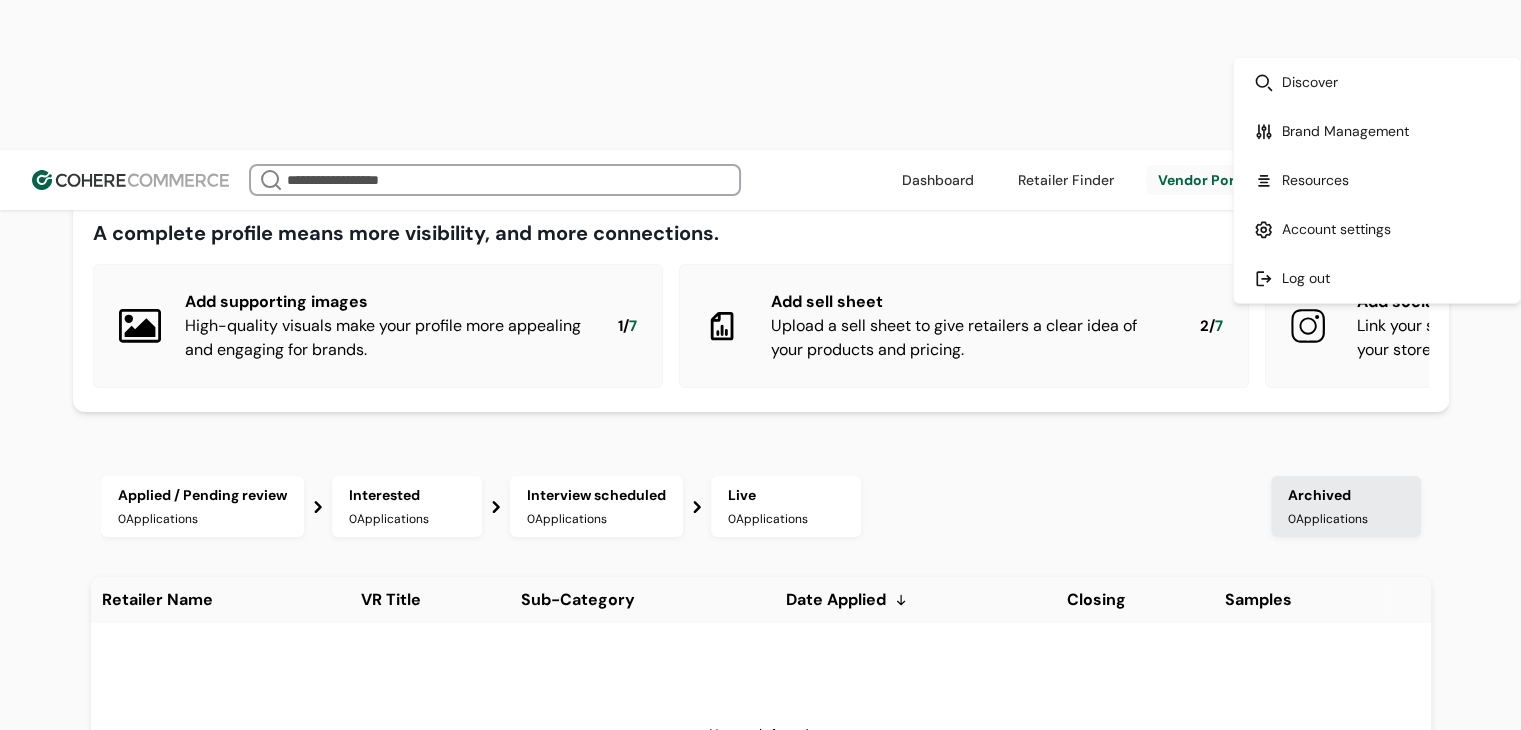 click on "A complete profile means more visibility, and more connections. 7  tasks left" at bounding box center (761, 233) 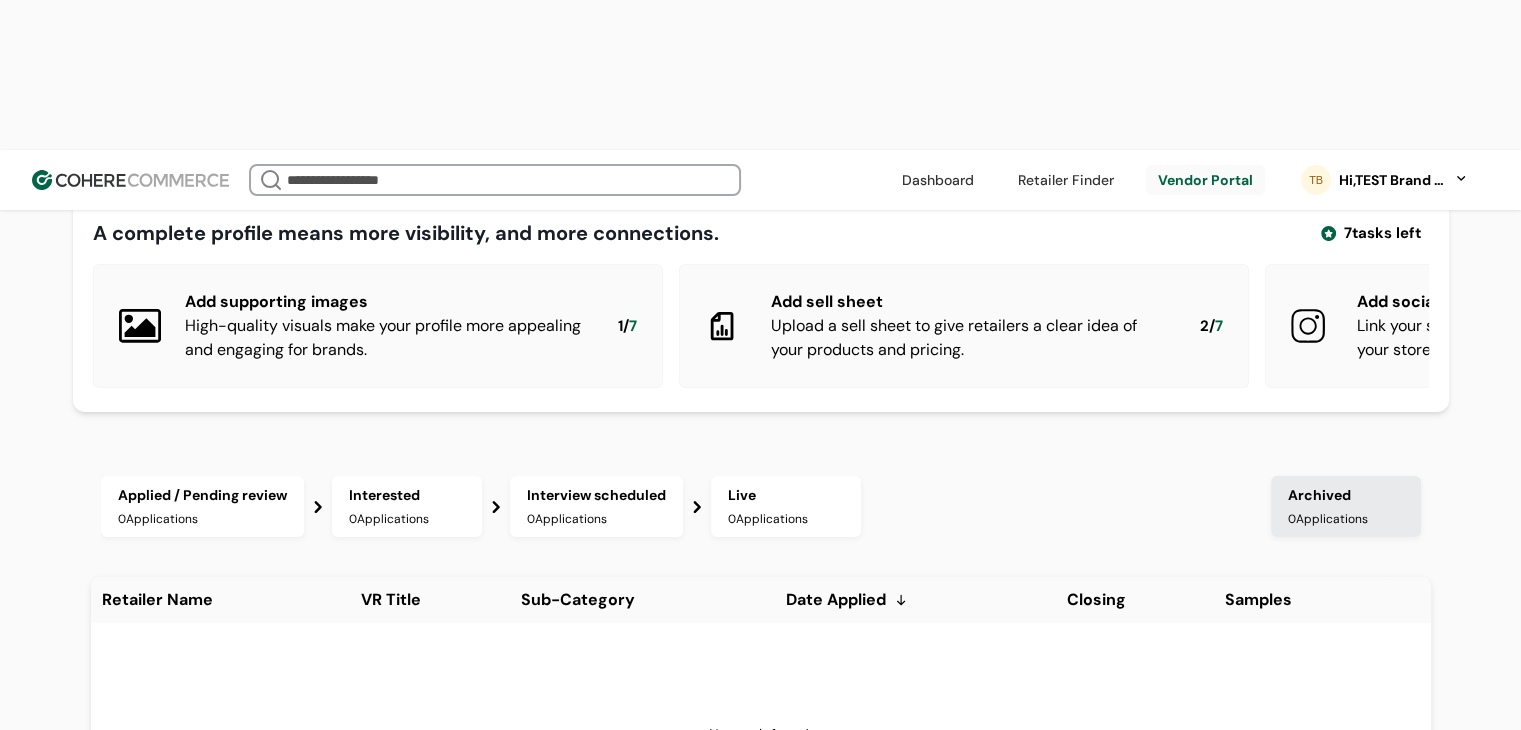 click on "A complete profile means more visibility, and more connections. 7  tasks left" at bounding box center [761, 233] 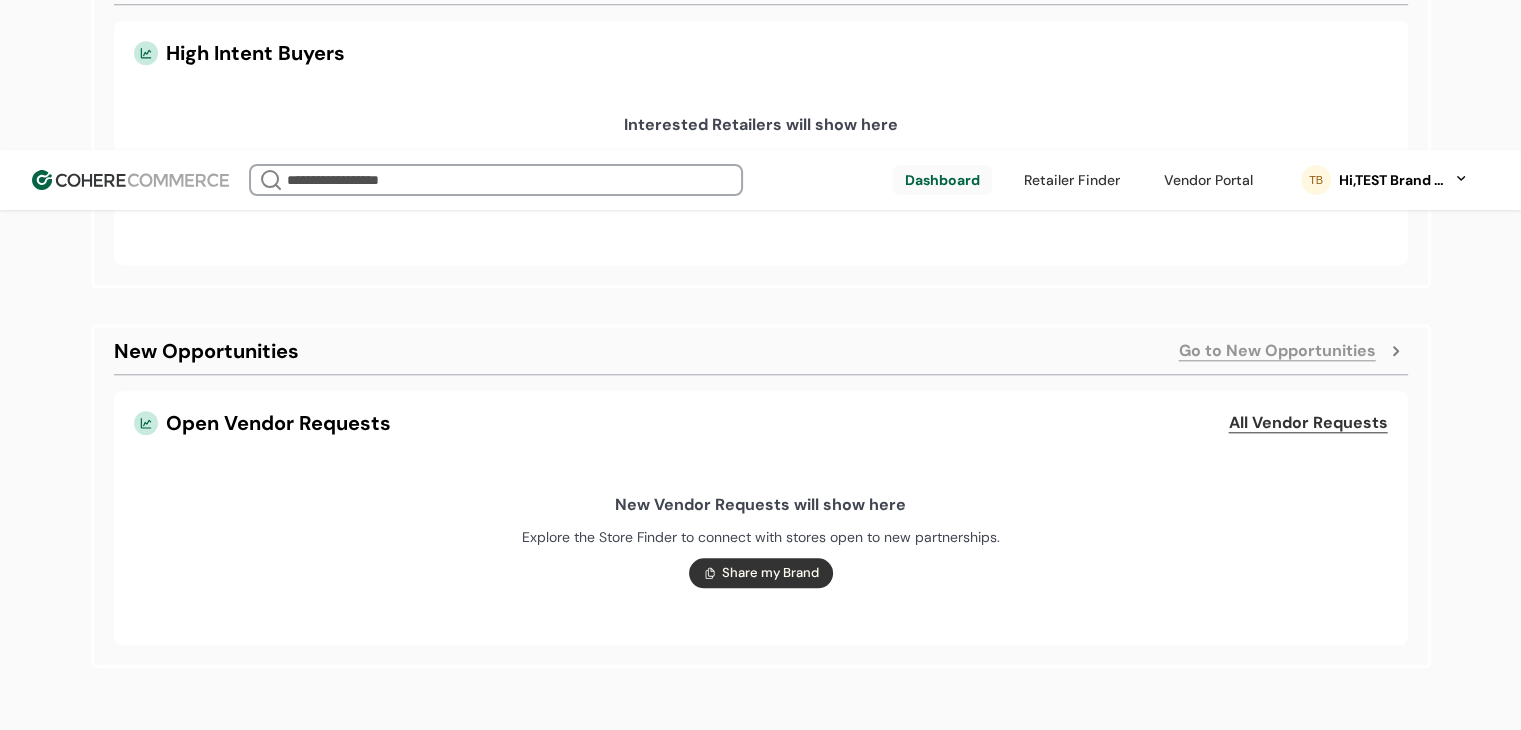 scroll, scrollTop: 1807, scrollLeft: 0, axis: vertical 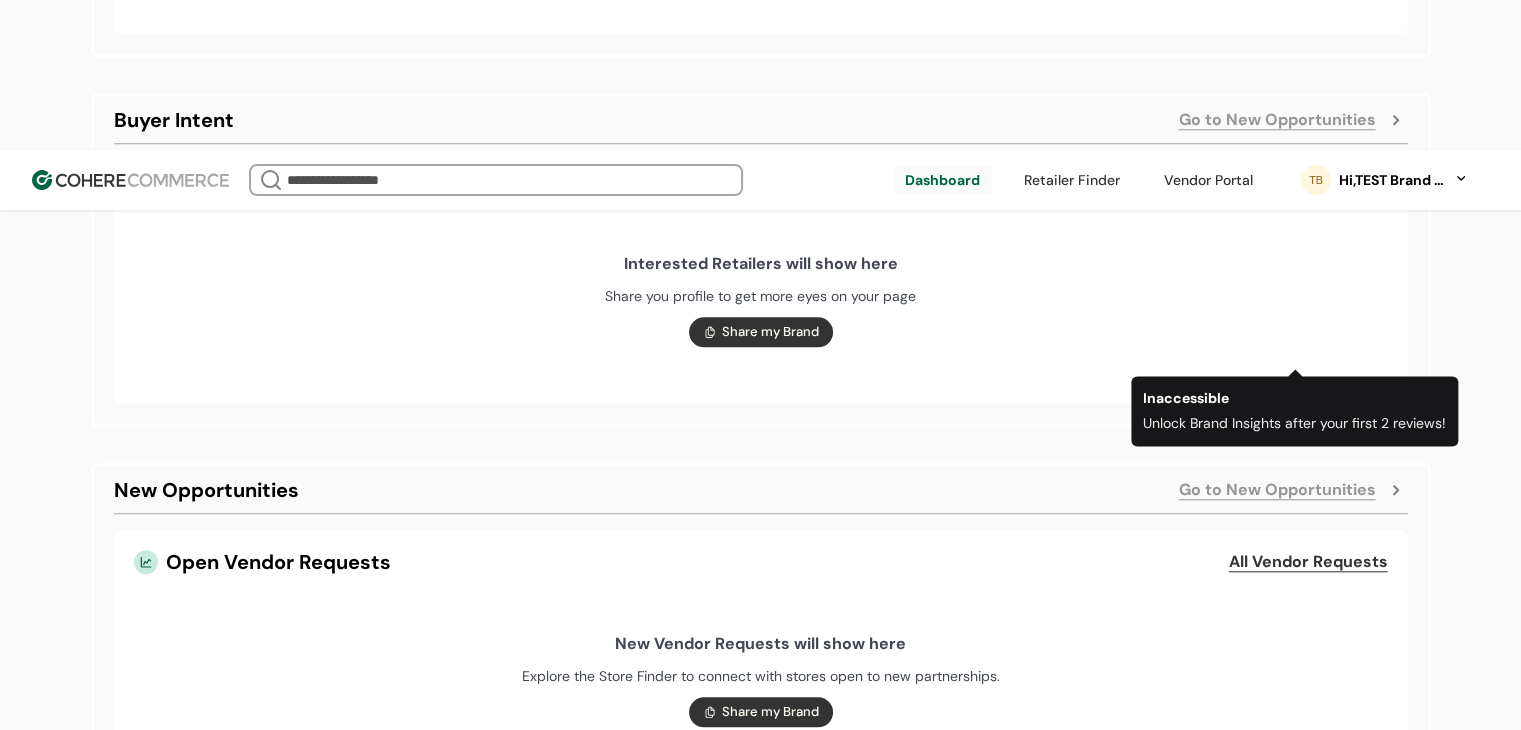 click on "Go to New Opportunities" at bounding box center (1277, 490) 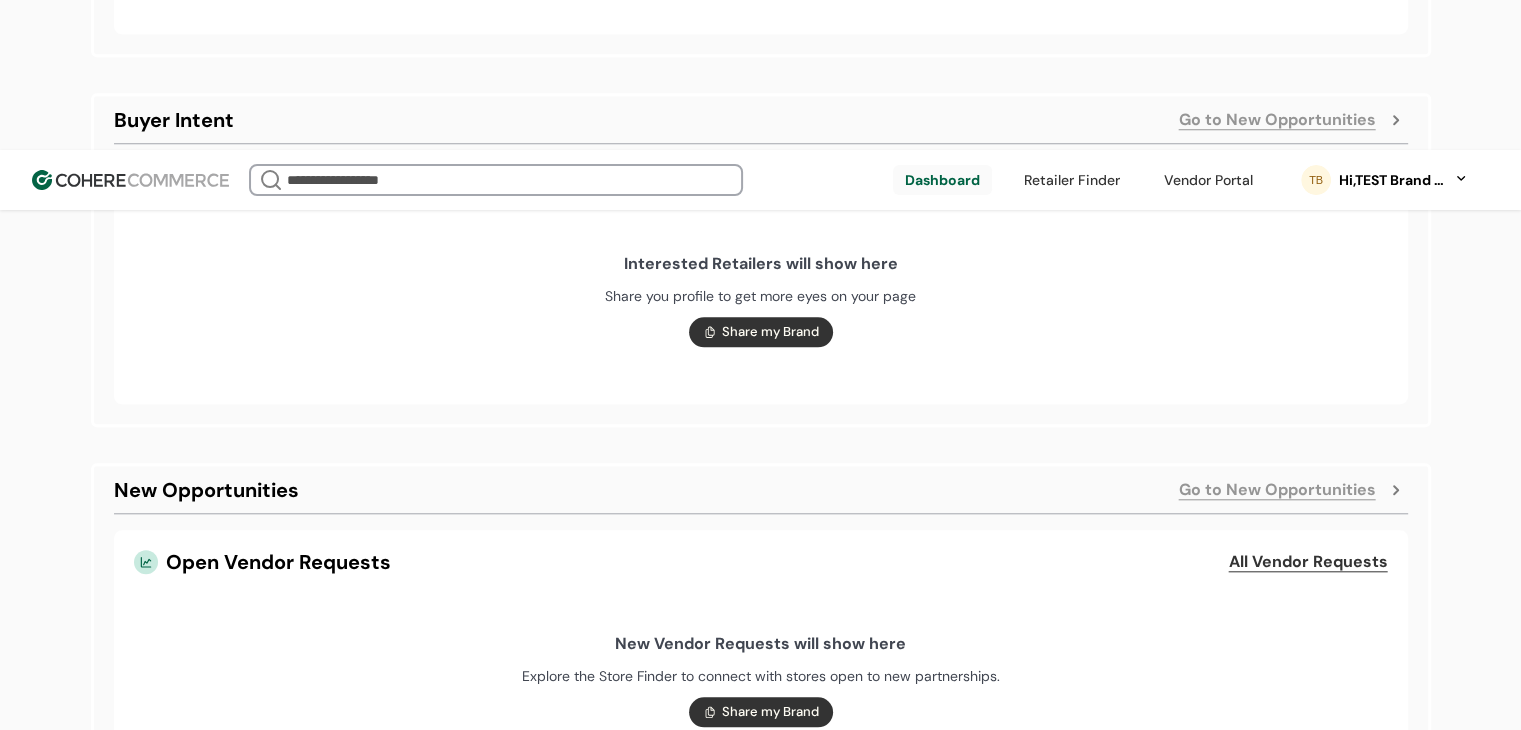 click on "Go to New Opportunities" at bounding box center [1277, 490] 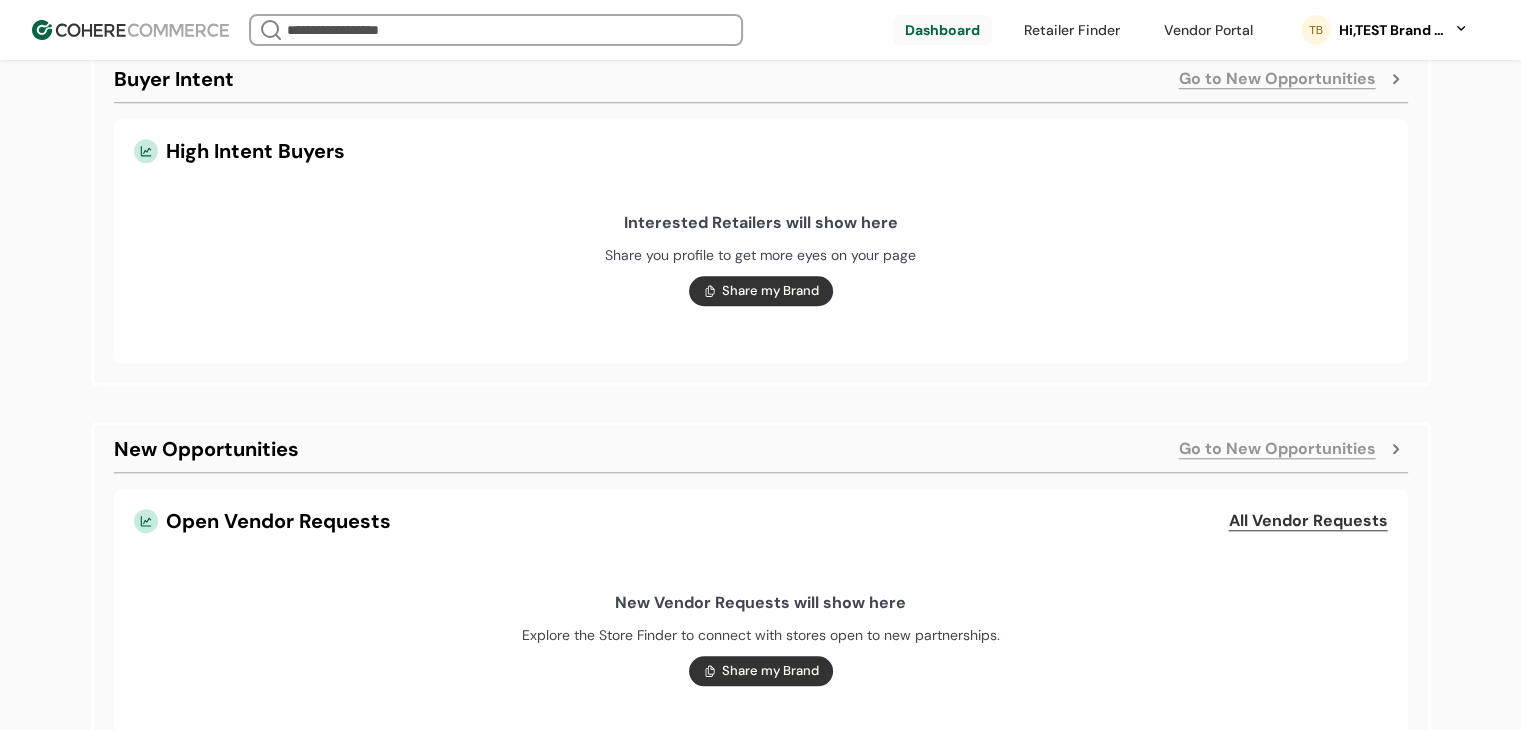 scroll, scrollTop: 1700, scrollLeft: 0, axis: vertical 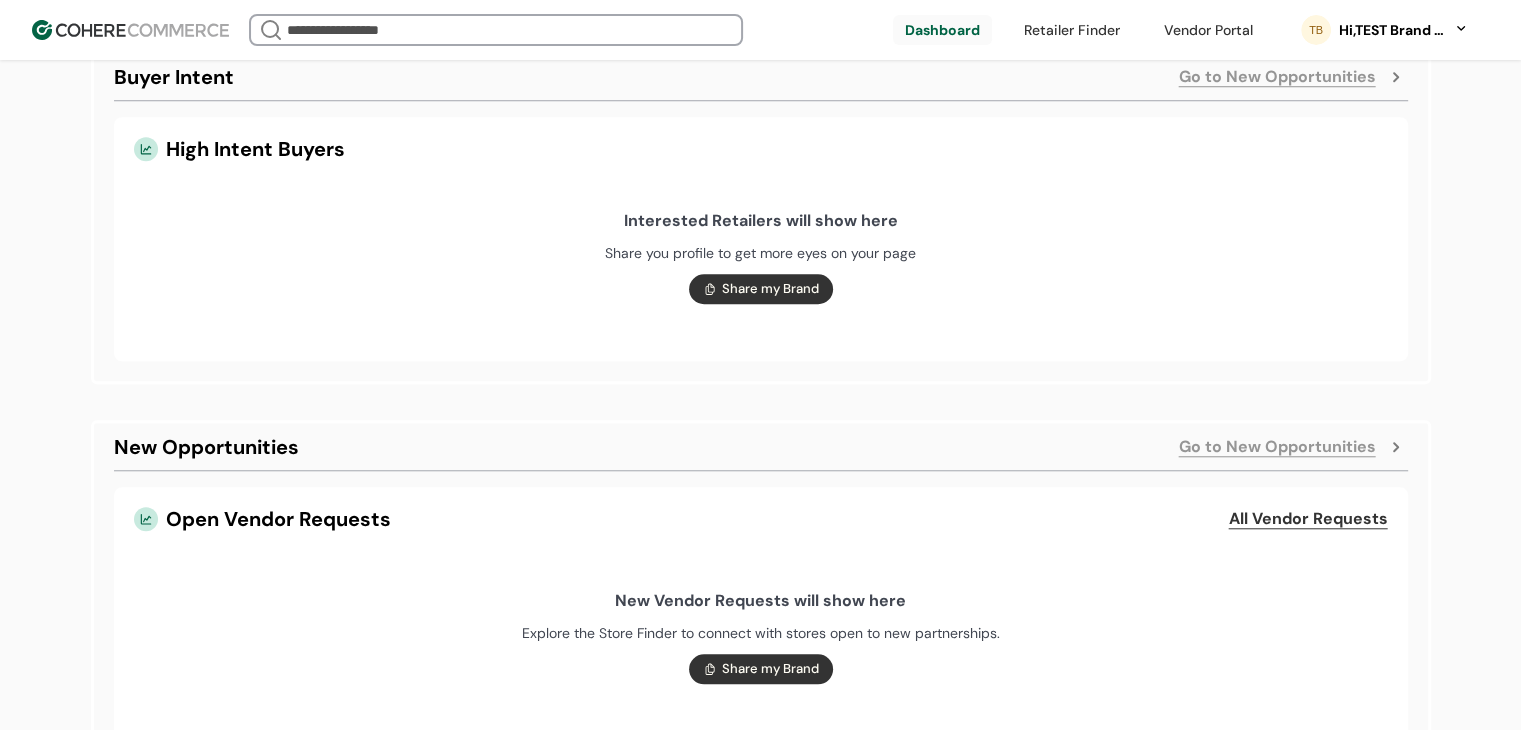 click at bounding box center (1072, 30) 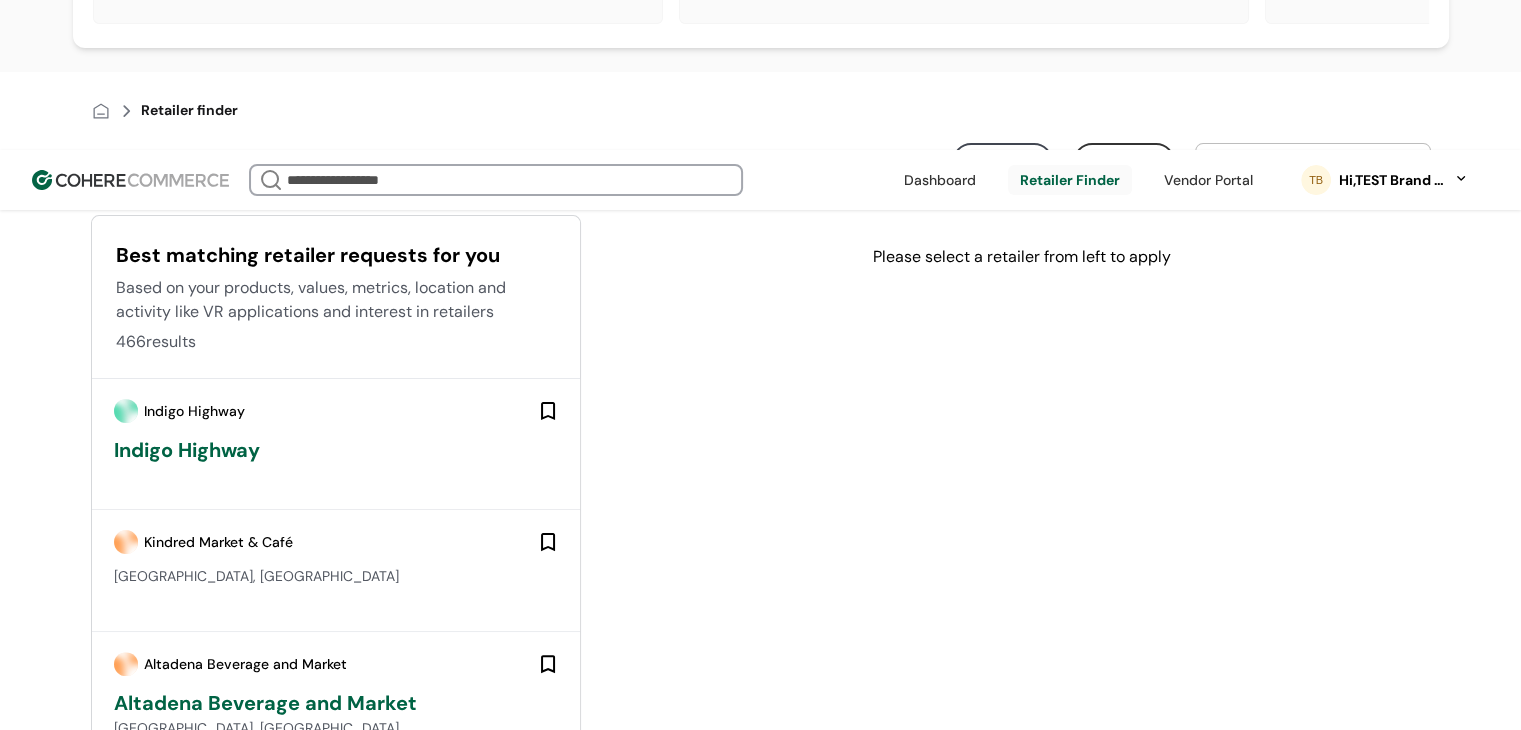 scroll, scrollTop: 0, scrollLeft: 0, axis: both 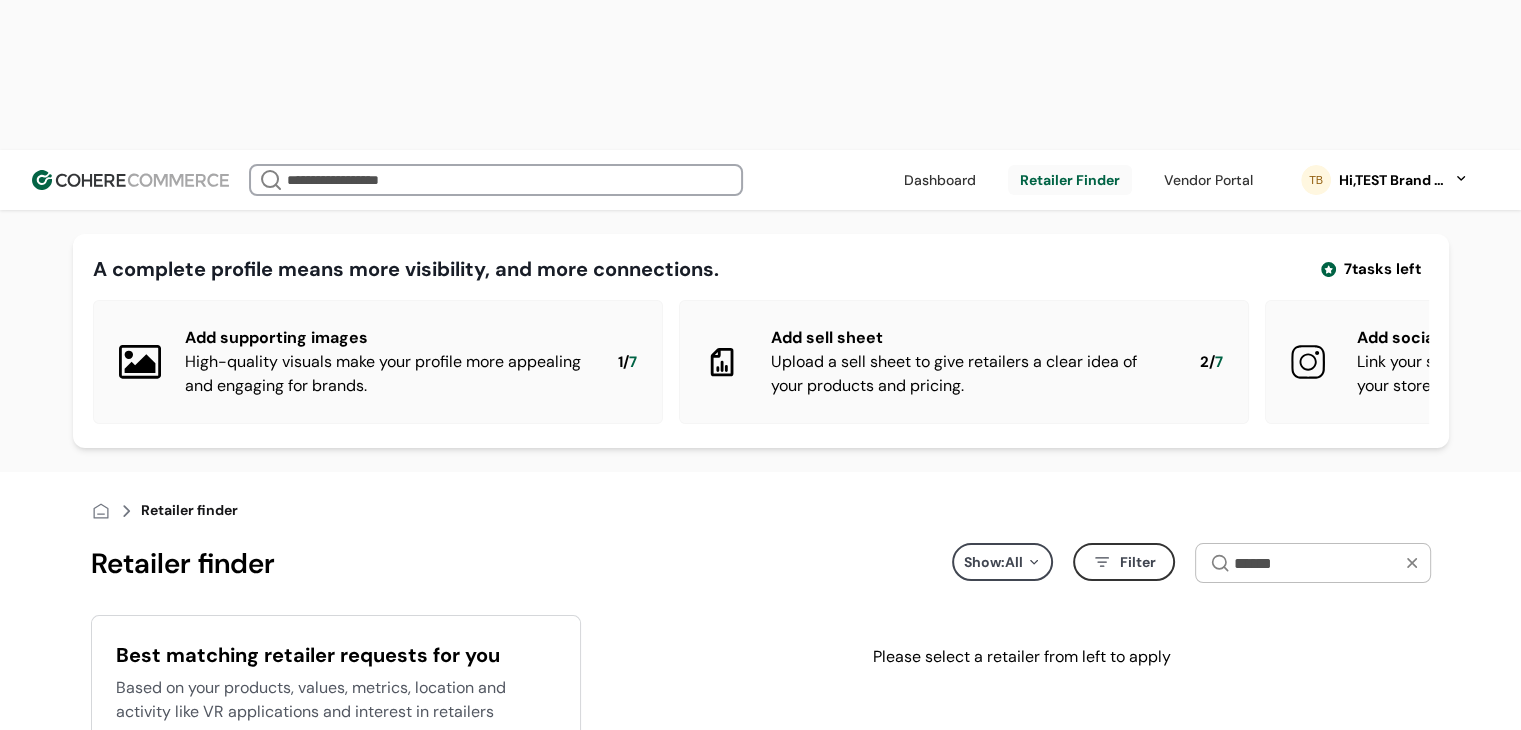 click at bounding box center (1208, 180) 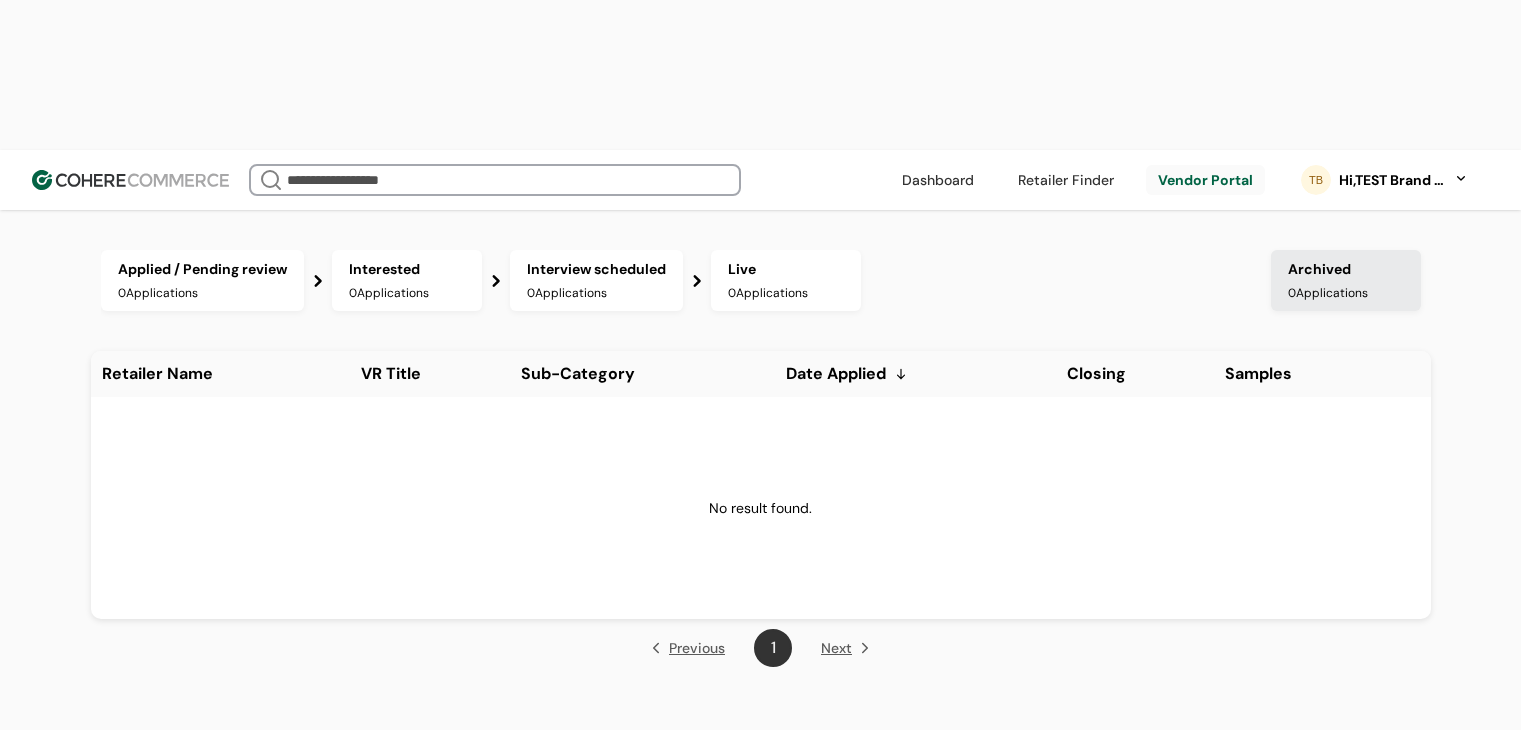 scroll, scrollTop: 0, scrollLeft: 0, axis: both 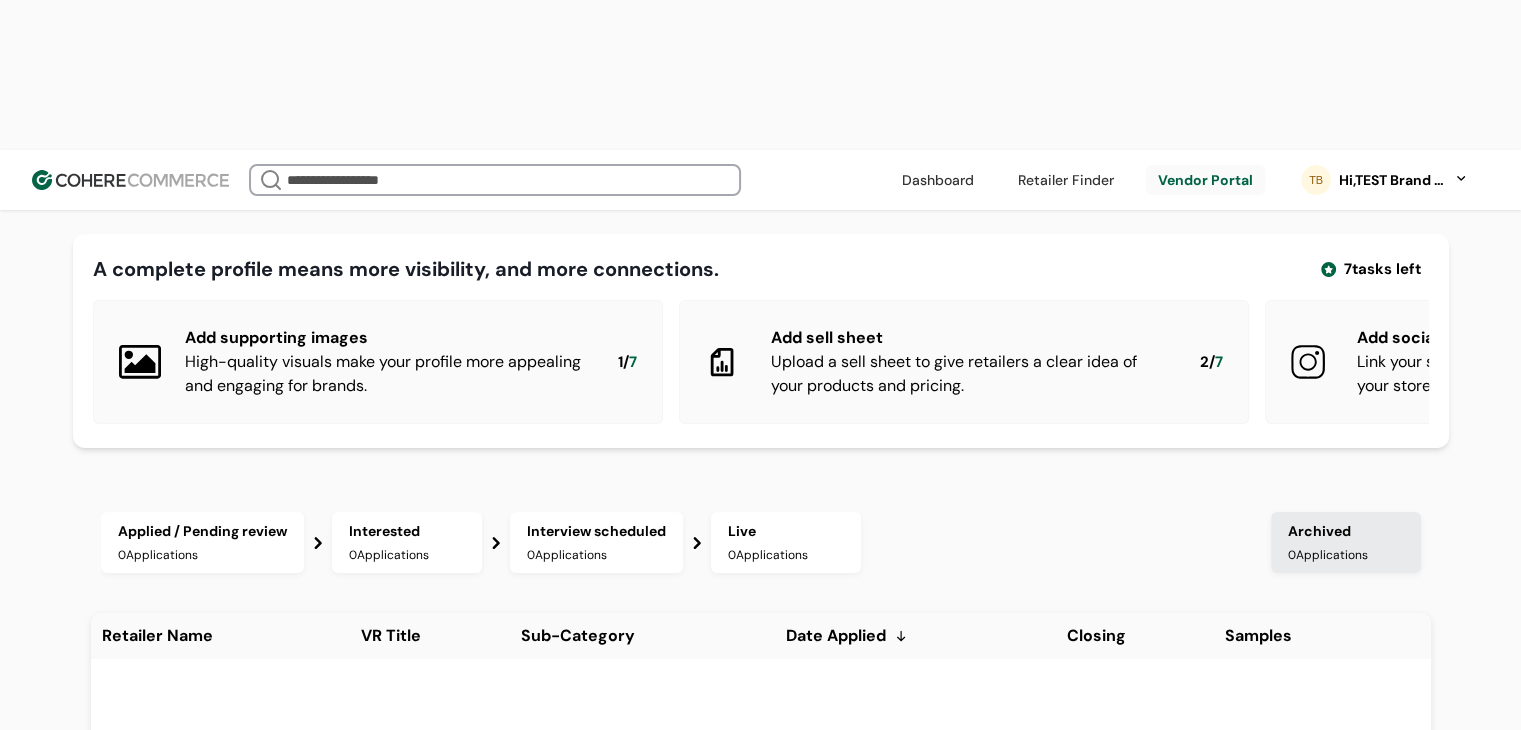 click at bounding box center [938, 180] 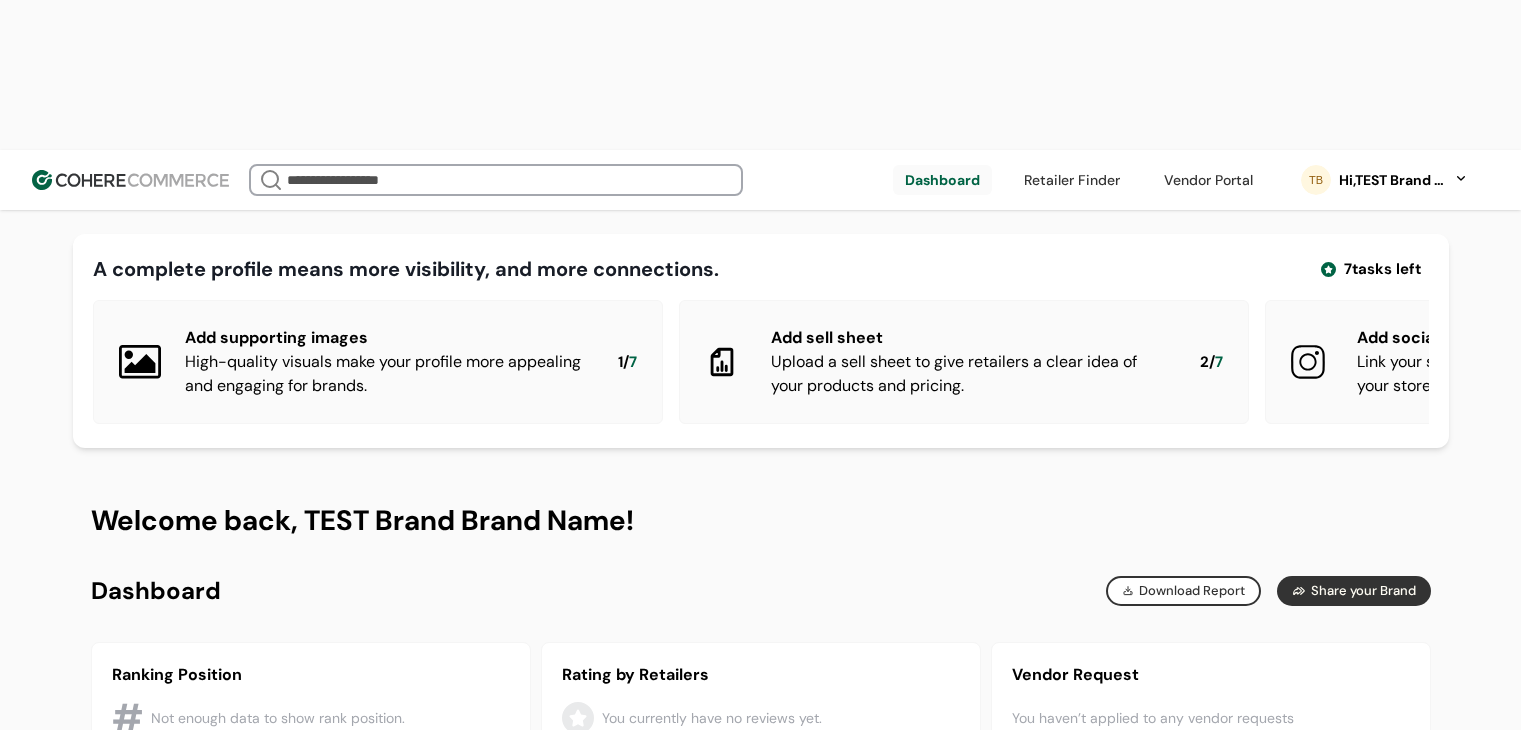 scroll, scrollTop: 0, scrollLeft: 0, axis: both 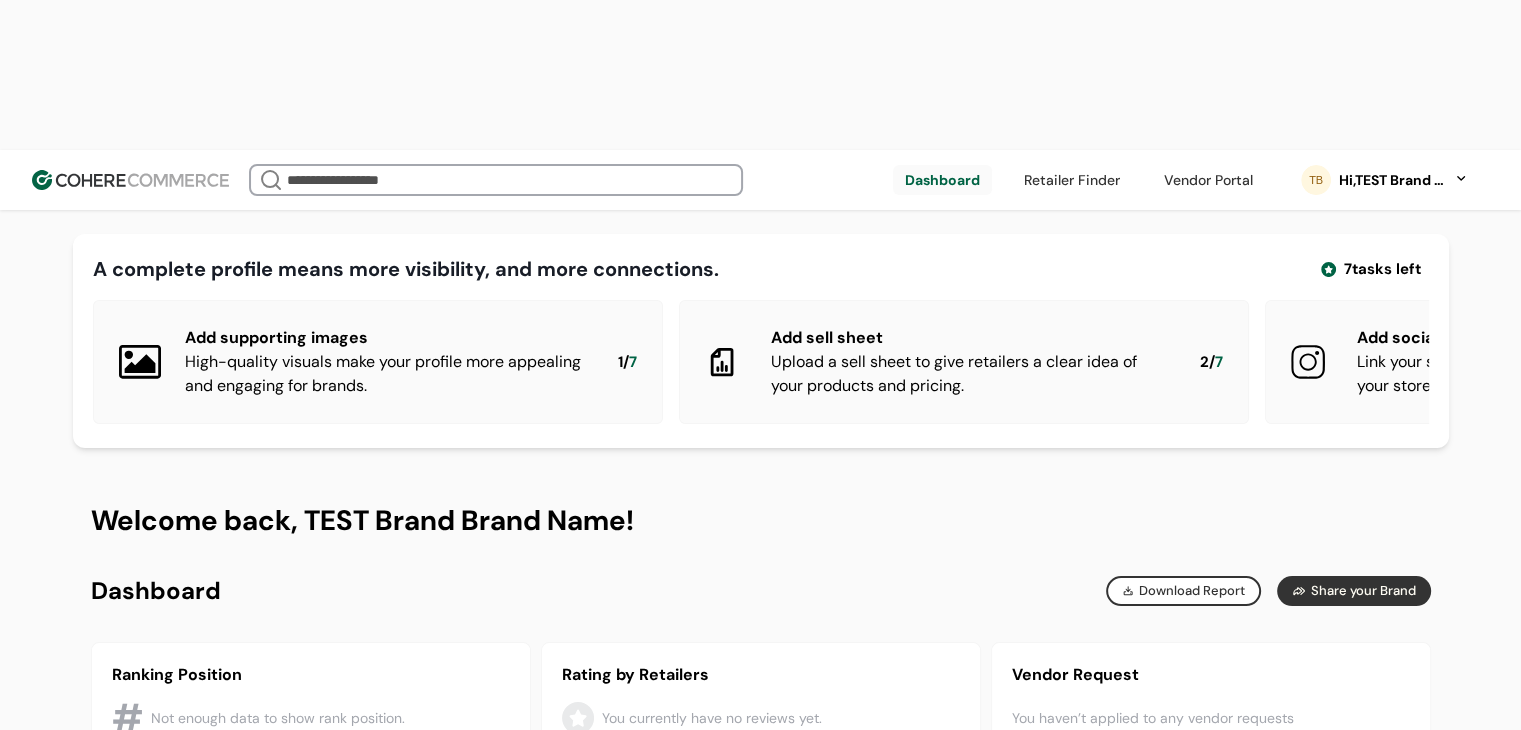 click on "Hi,  TEST Brand Brand Name" at bounding box center [1394, 180] 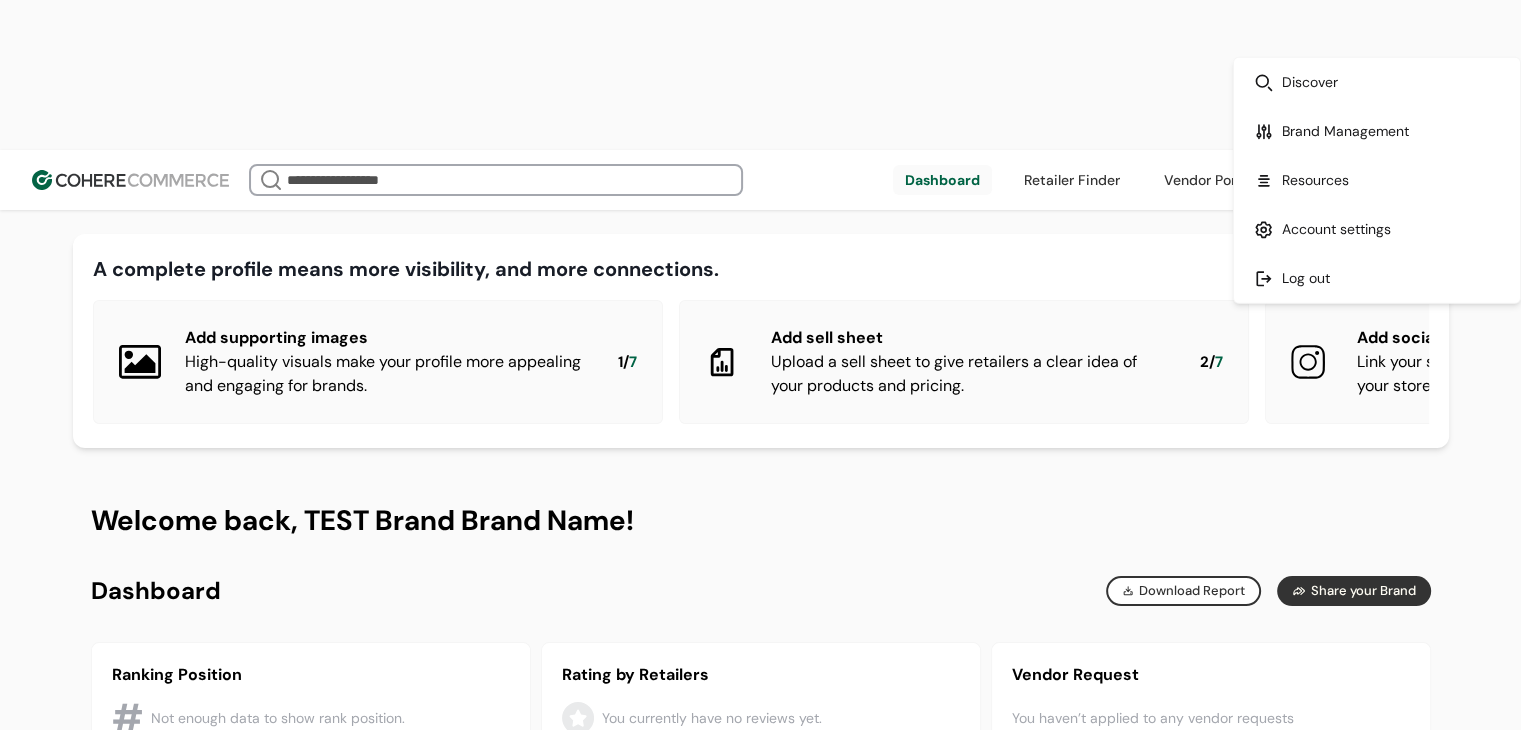 click at bounding box center [1377, 131] 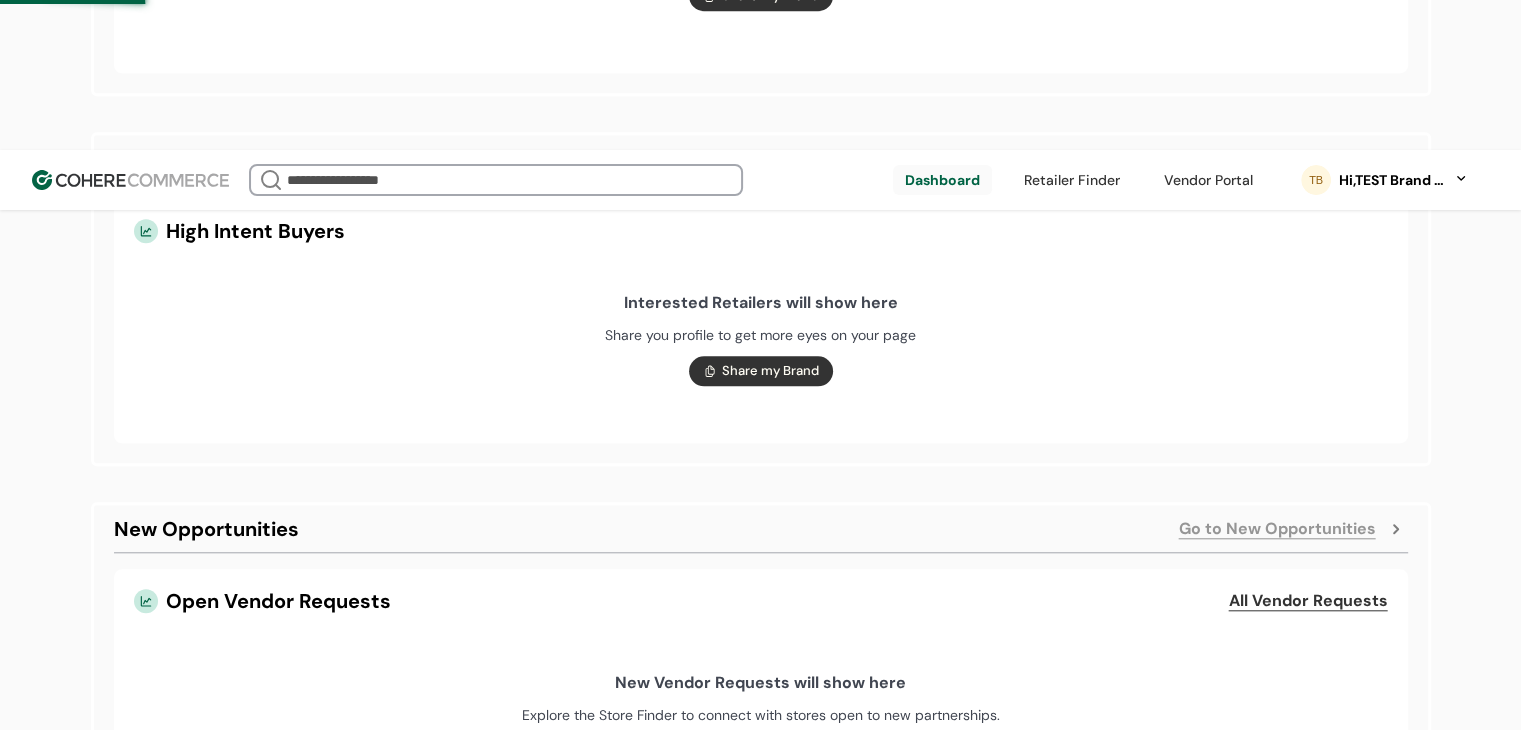 scroll, scrollTop: 1807, scrollLeft: 0, axis: vertical 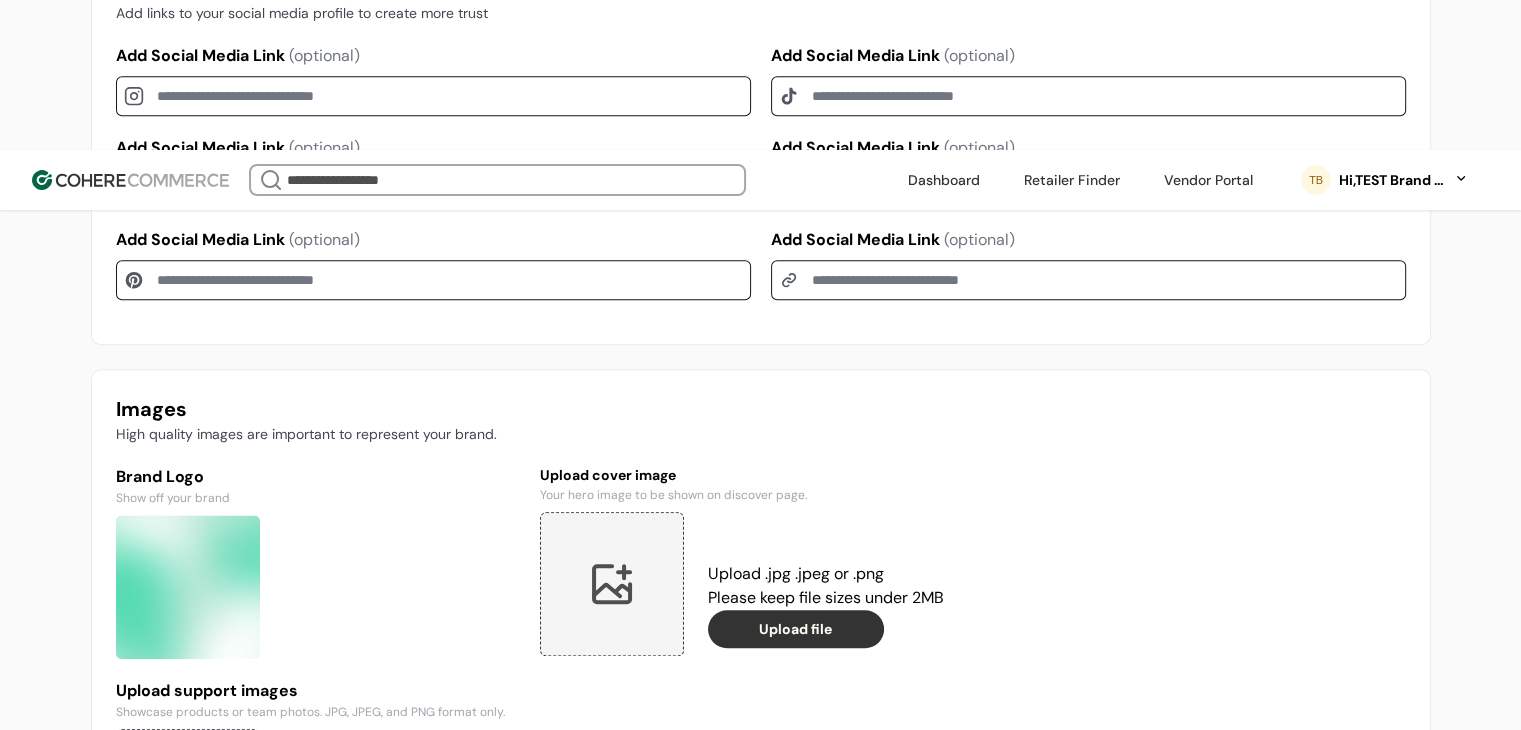 click at bounding box center [944, 180] 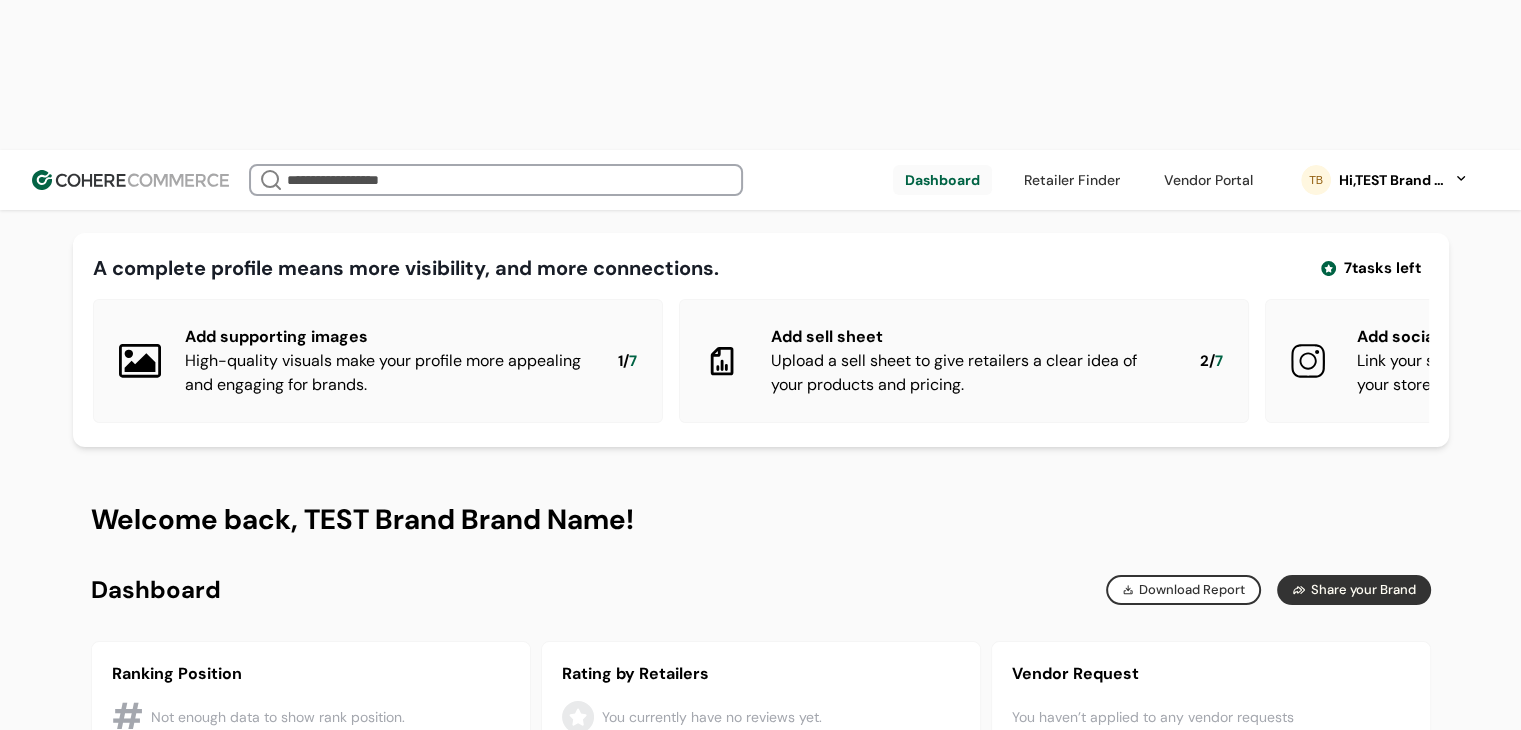 scroll, scrollTop: 900, scrollLeft: 0, axis: vertical 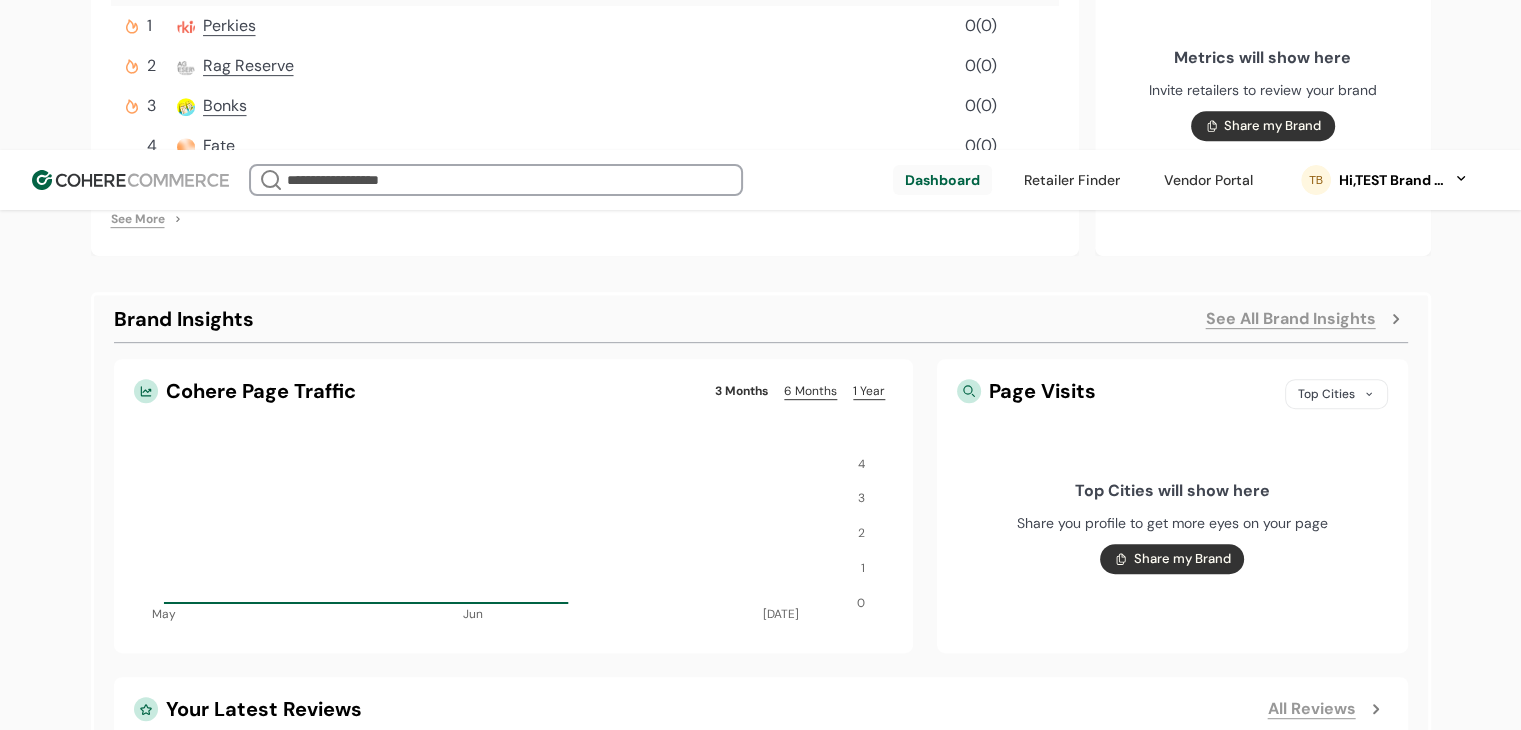 click on "See All Brand Insights" at bounding box center [1291, 319] 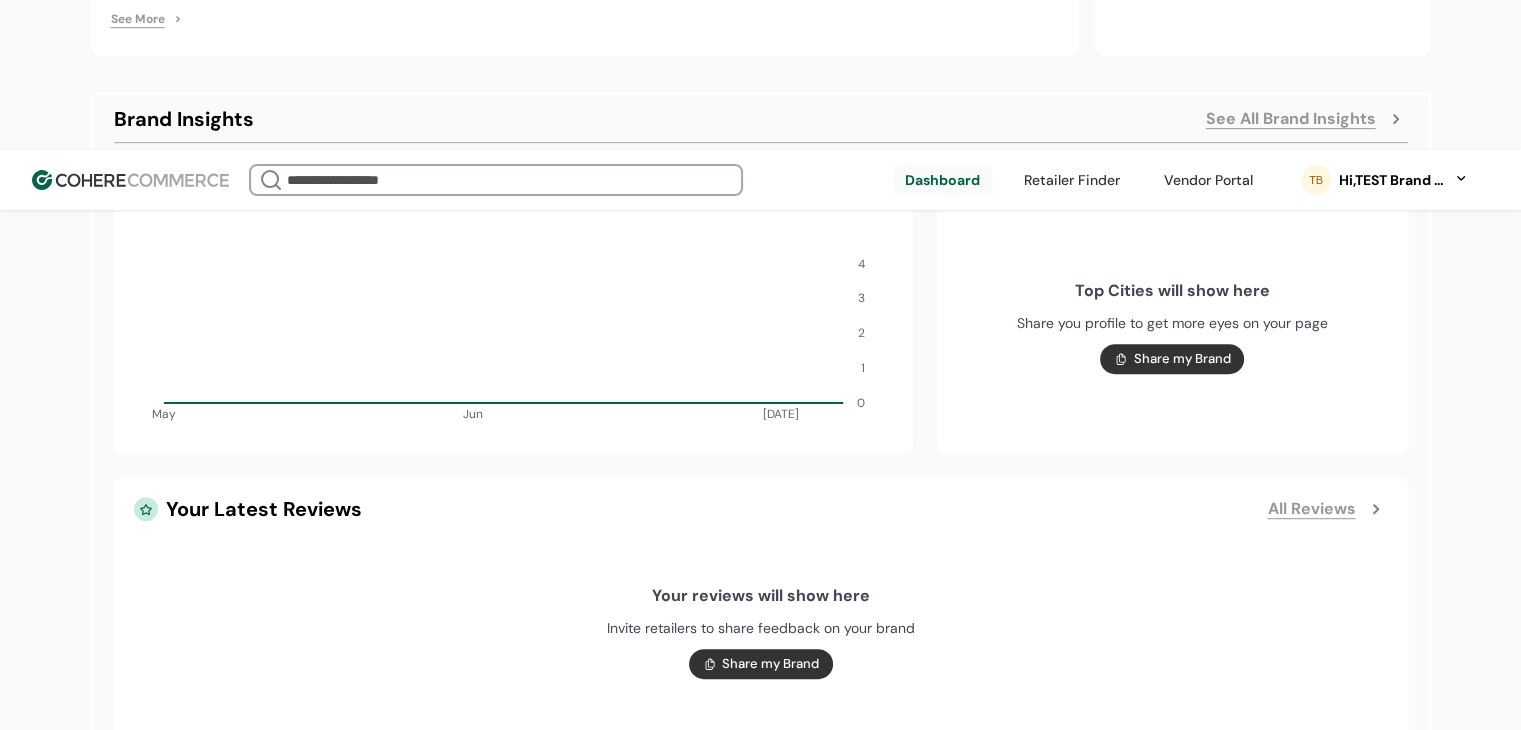 click on "All Reviews" at bounding box center (1312, 509) 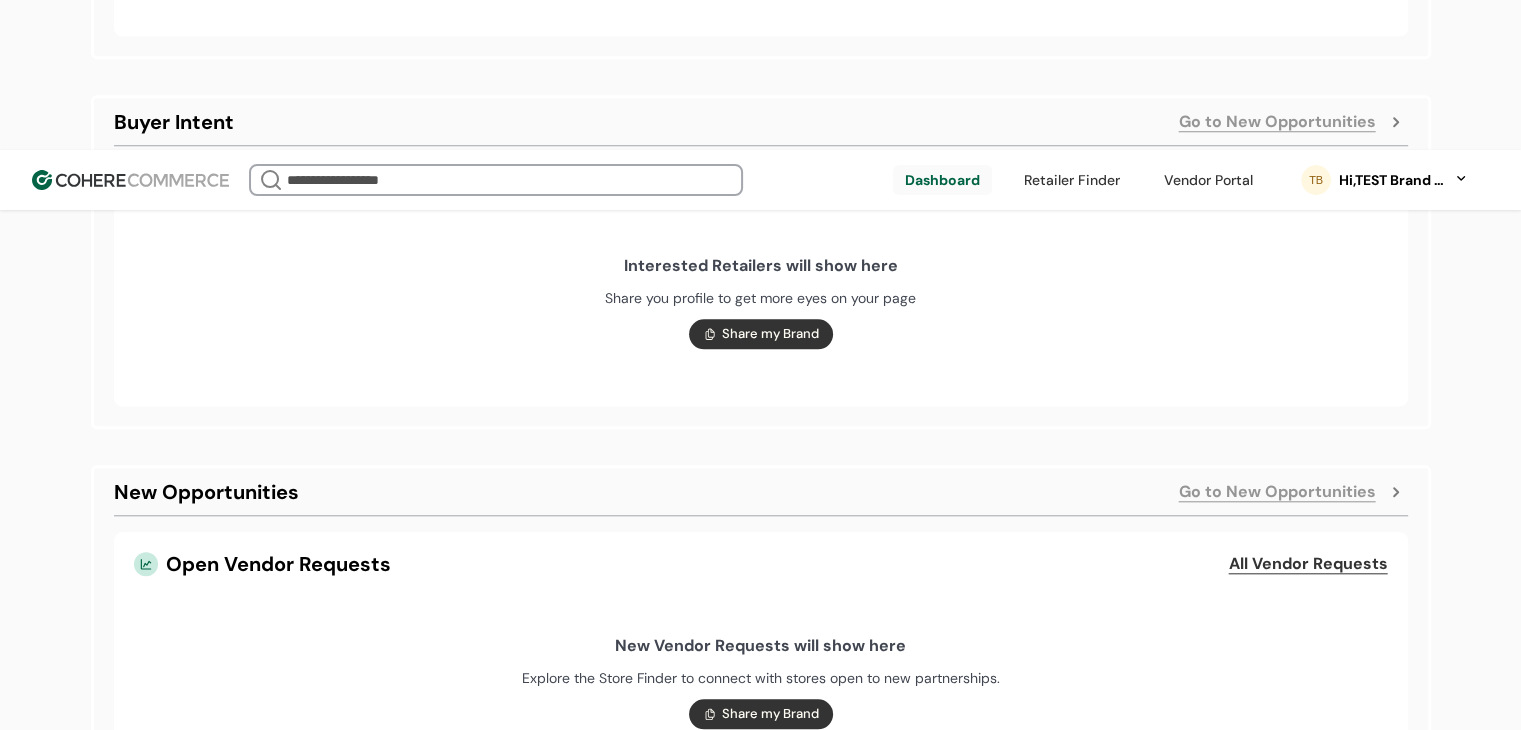 scroll, scrollTop: 1807, scrollLeft: 0, axis: vertical 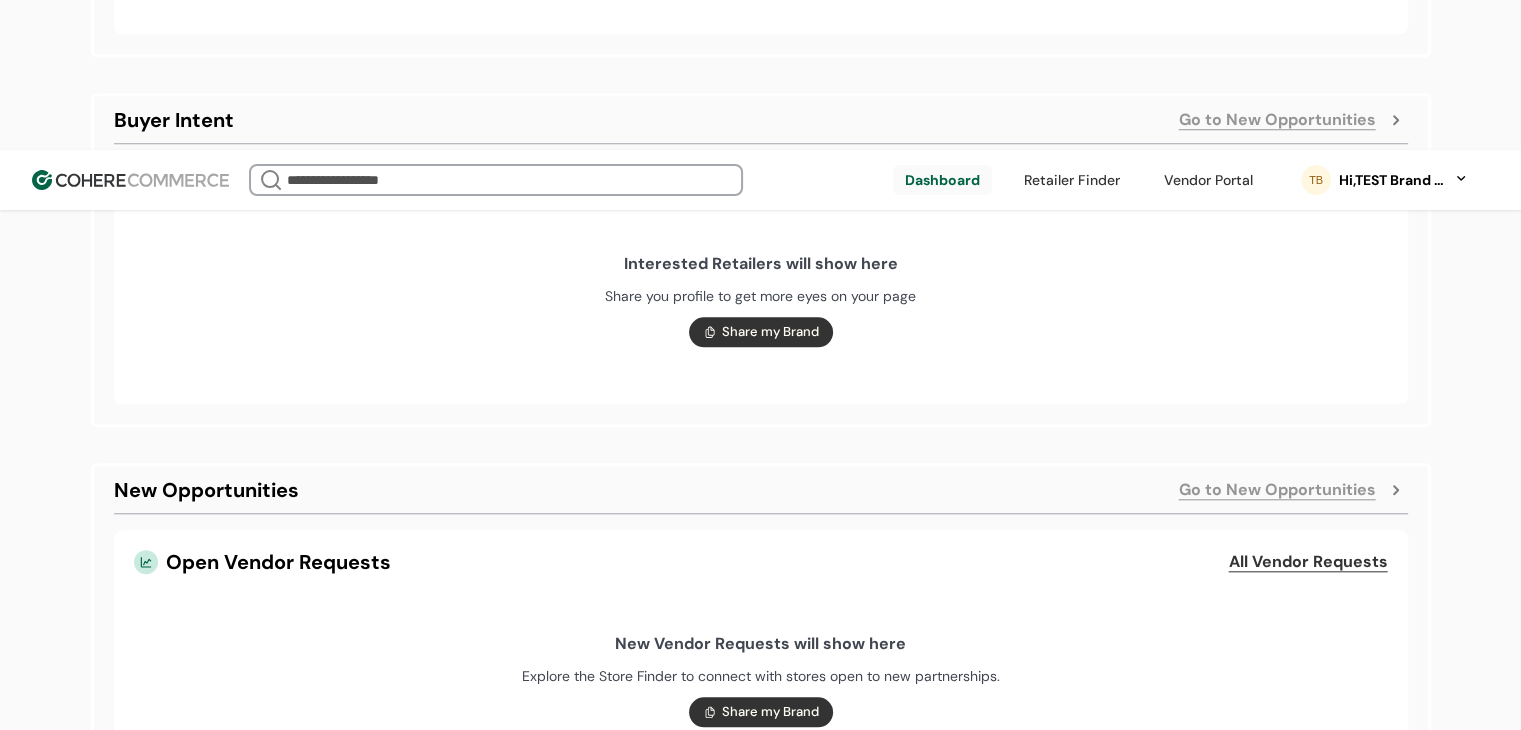 click on "All Vendor Requests" at bounding box center (1308, 562) 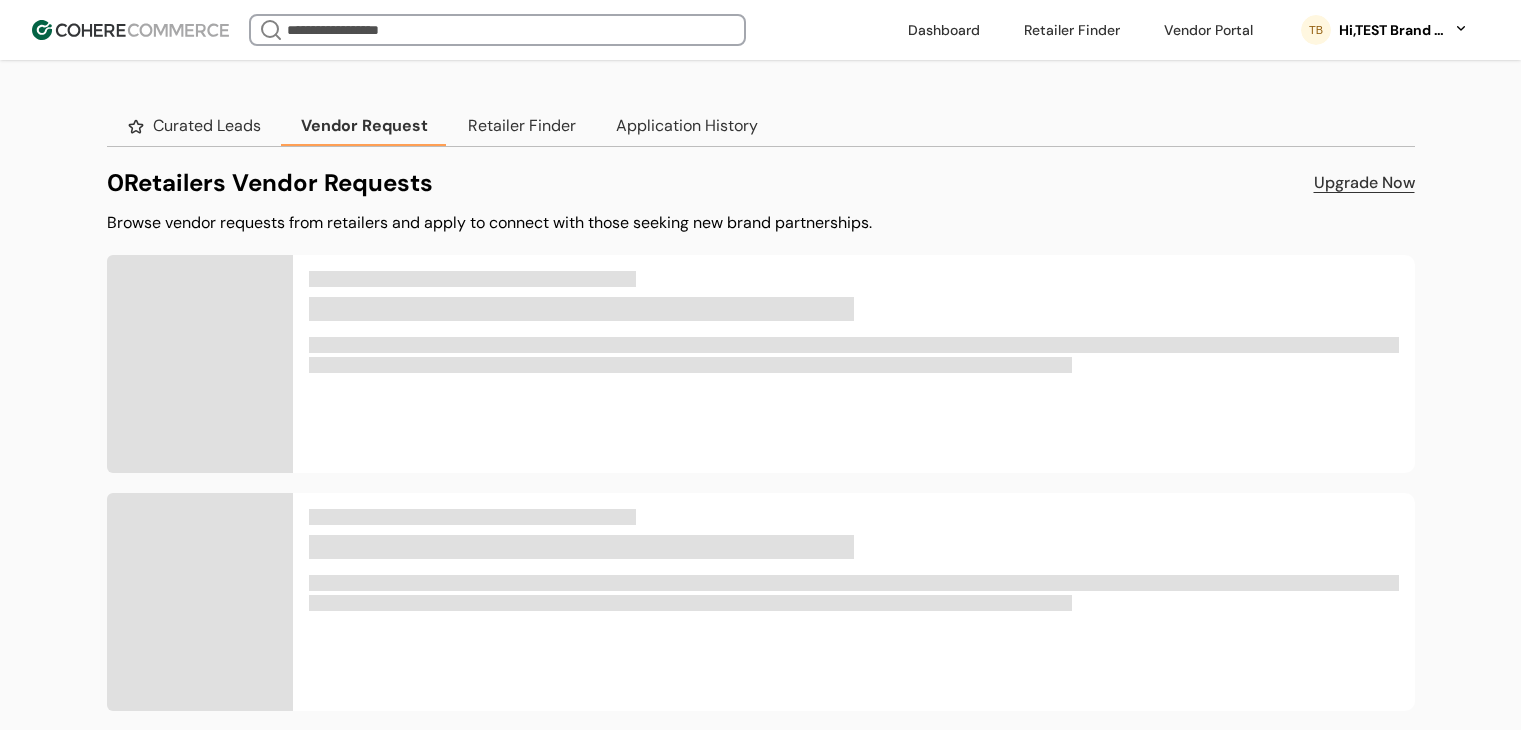 scroll, scrollTop: 0, scrollLeft: 0, axis: both 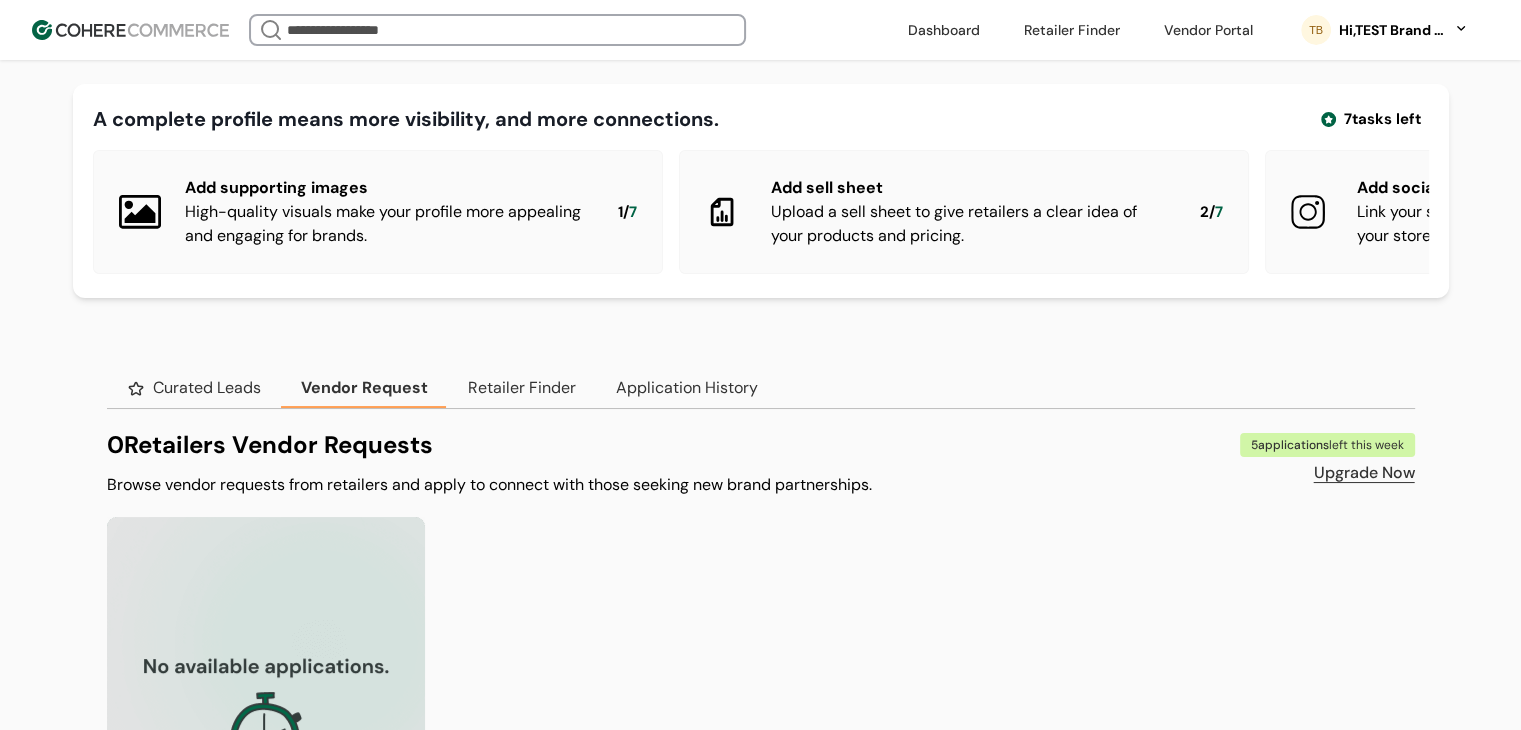click at bounding box center [944, 30] 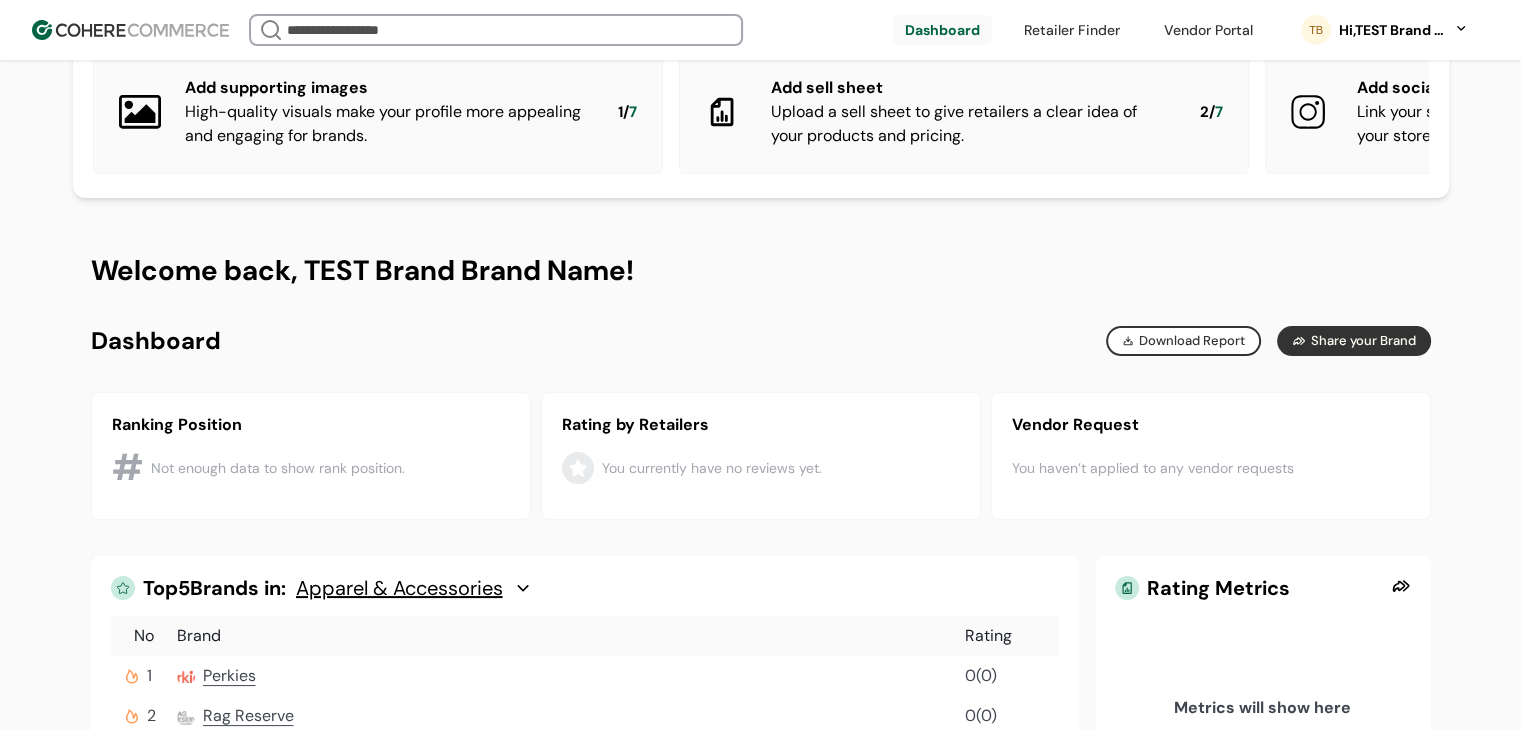 scroll, scrollTop: 100, scrollLeft: 0, axis: vertical 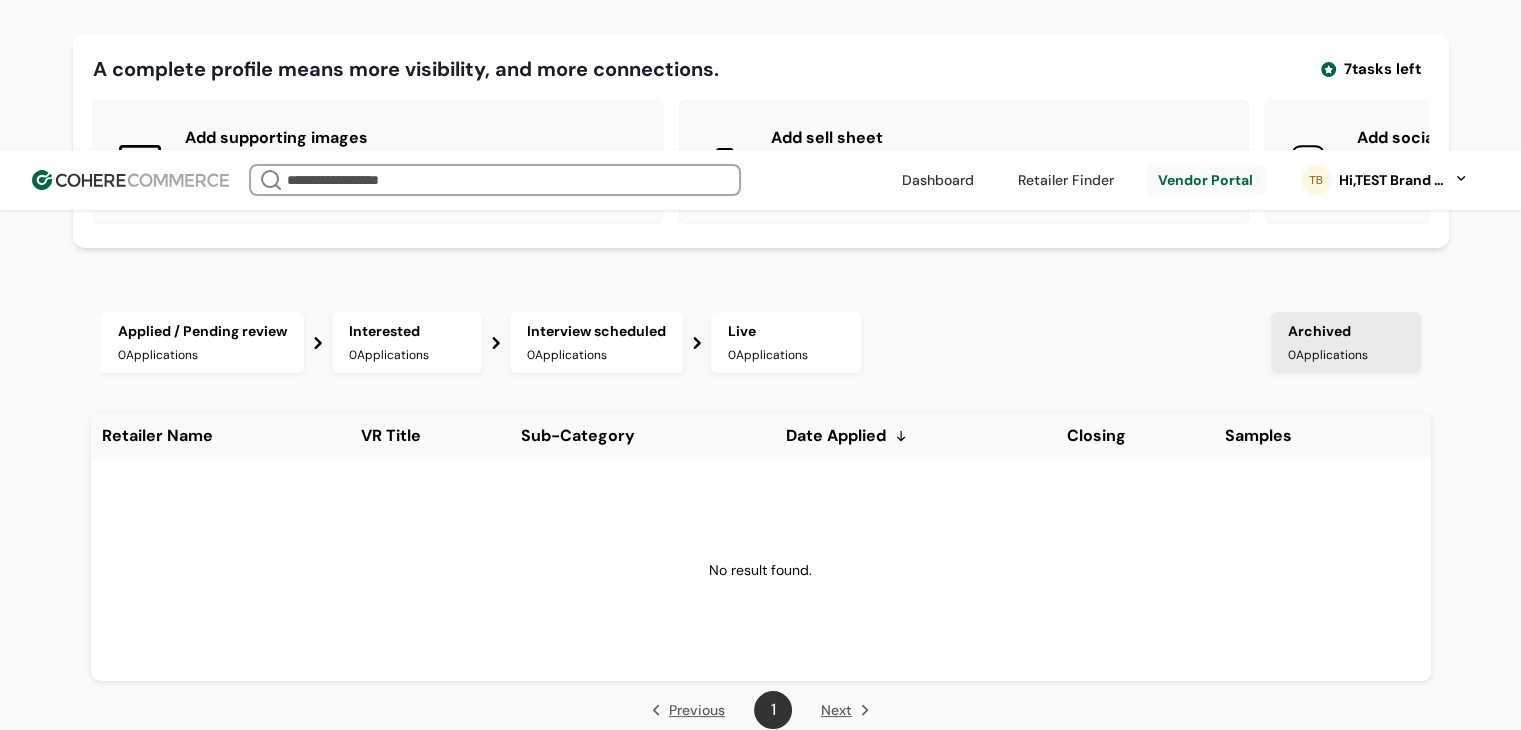 click at bounding box center [1066, 180] 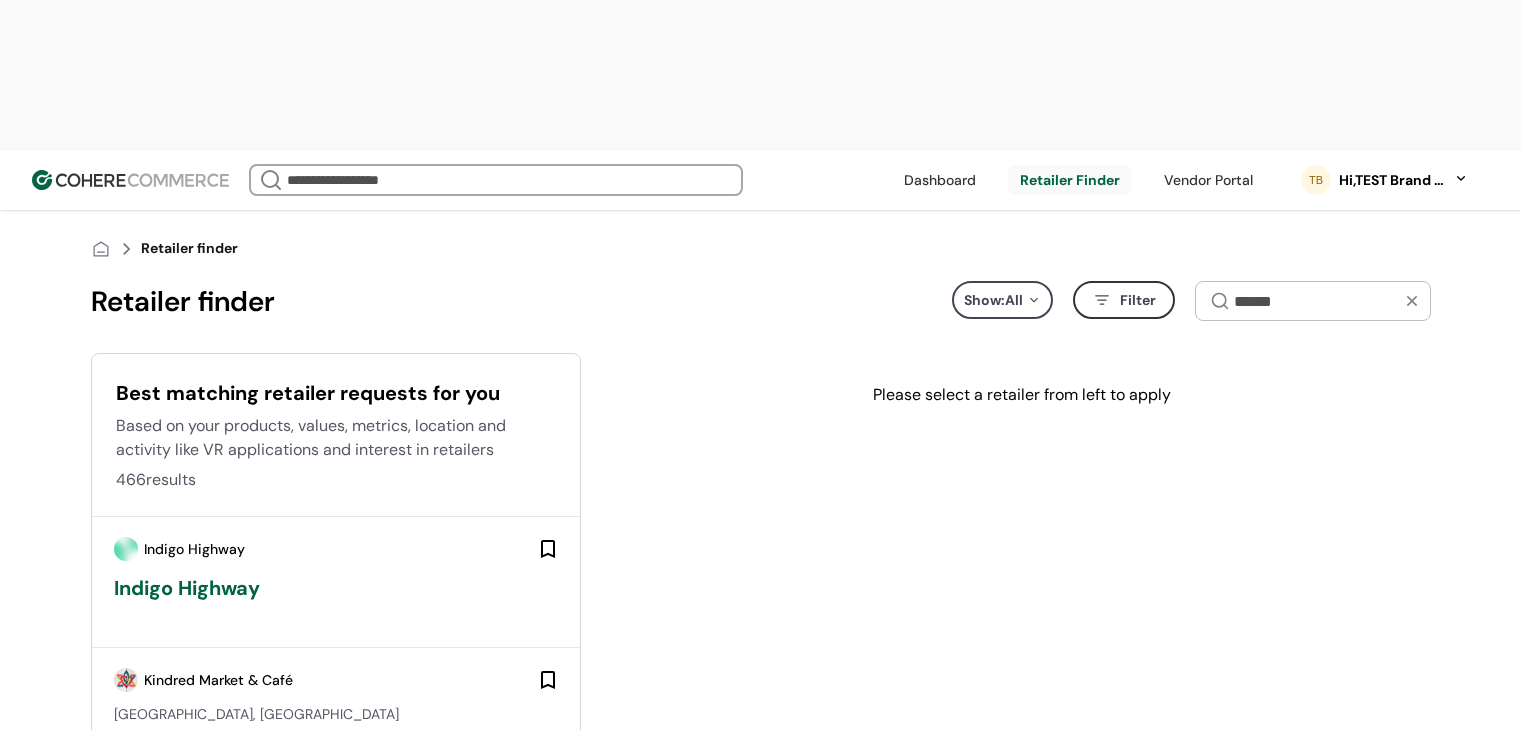 scroll, scrollTop: 0, scrollLeft: 0, axis: both 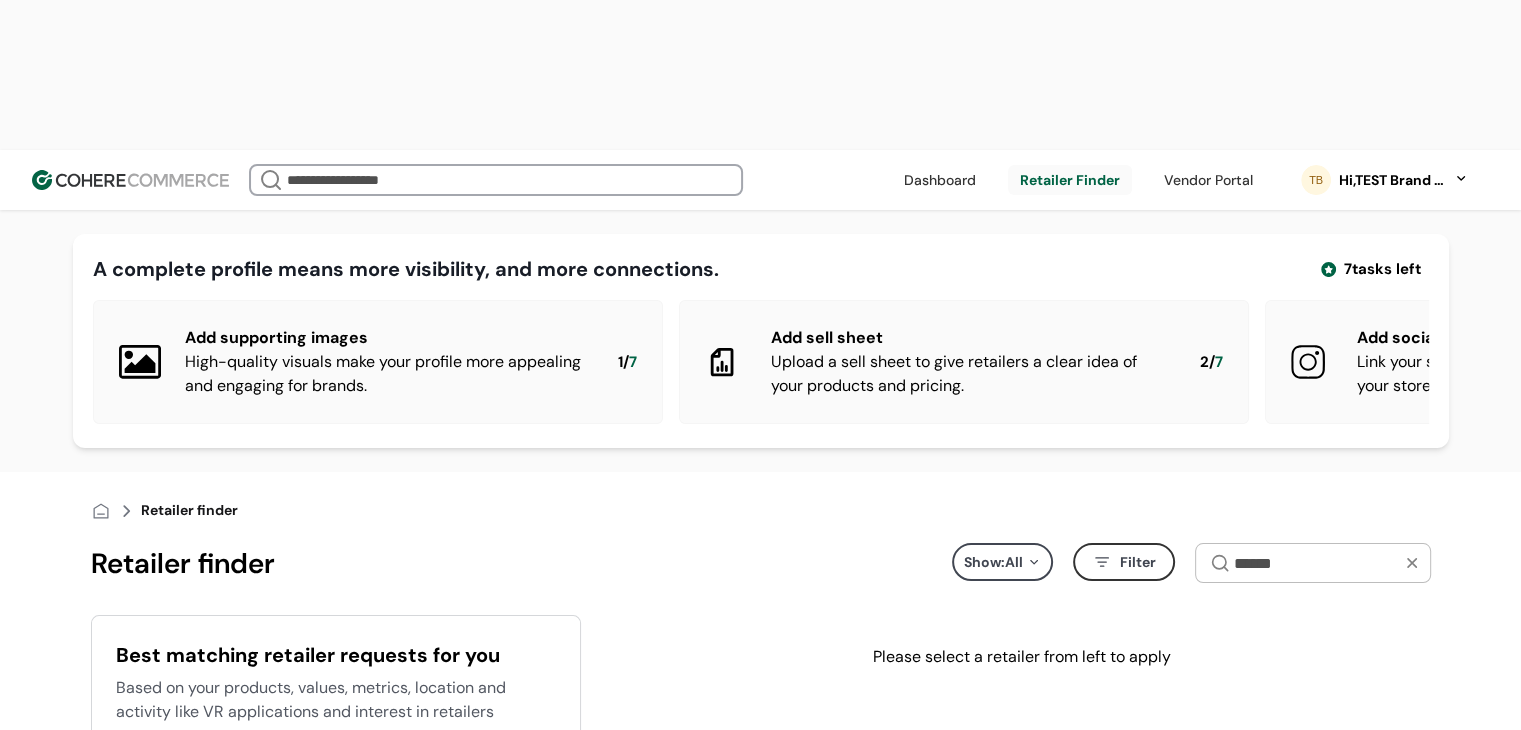 click on "Hi,  TEST Brand Brand Name" at bounding box center (1394, 180) 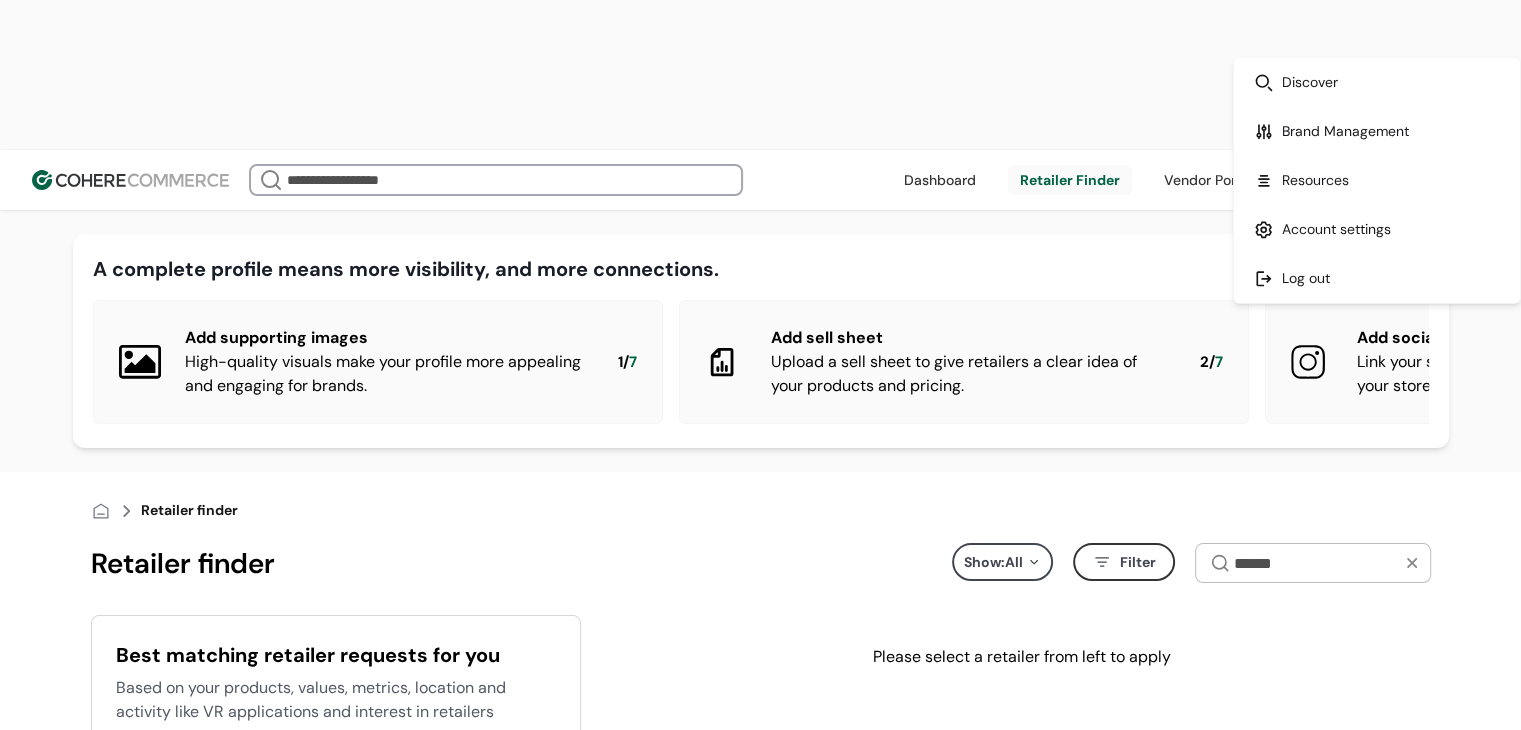 click at bounding box center (130, 180) 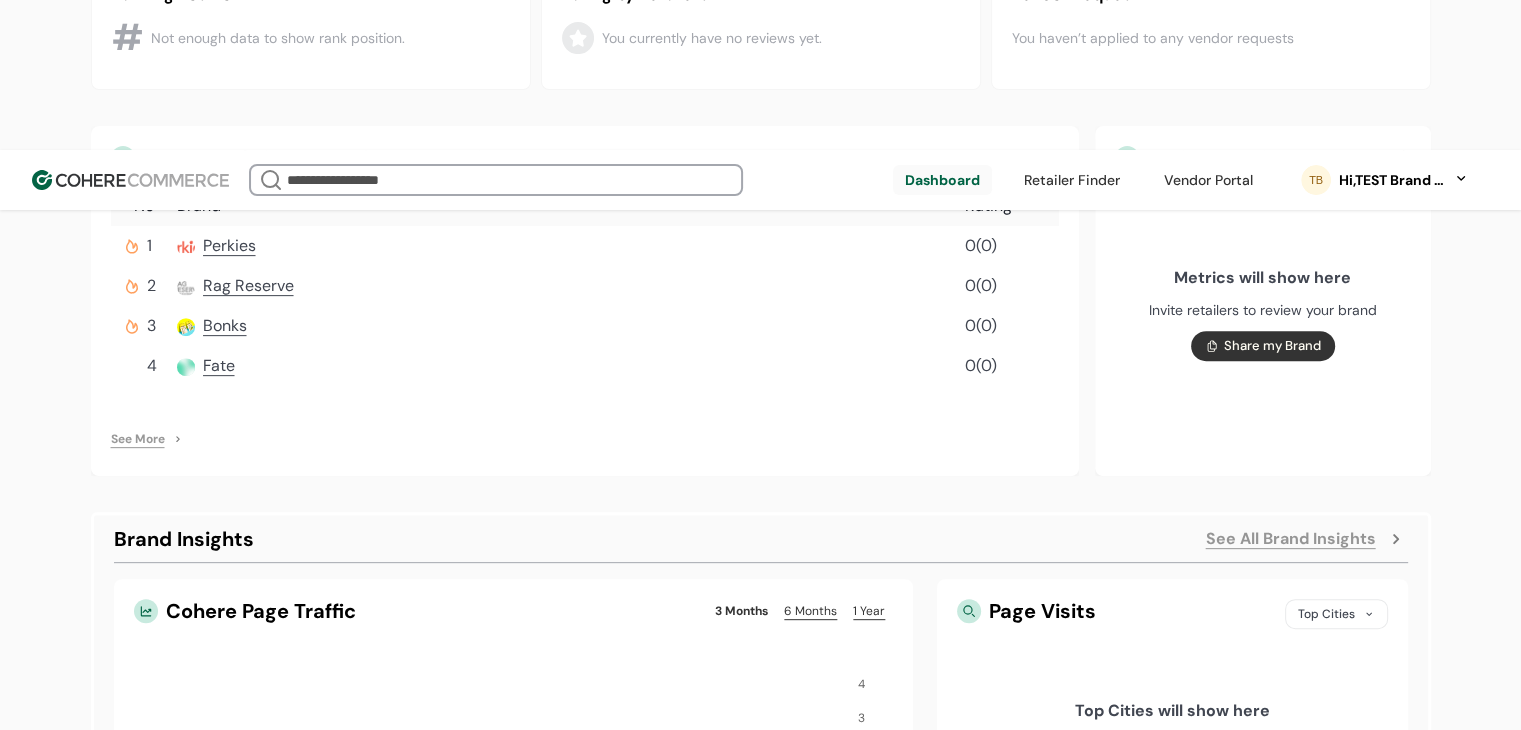 scroll, scrollTop: 900, scrollLeft: 0, axis: vertical 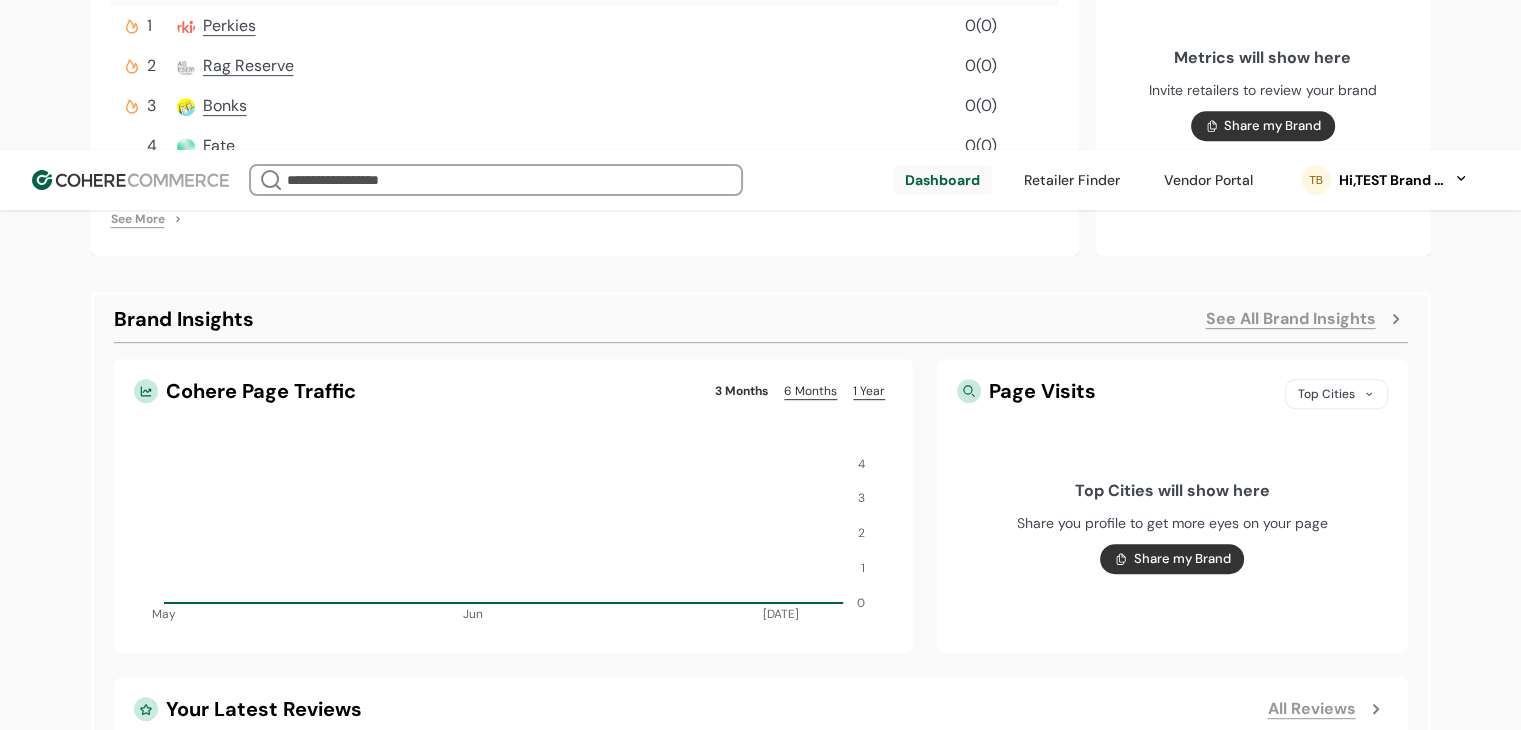 click on "See All Brand Insights" at bounding box center (1291, 319) 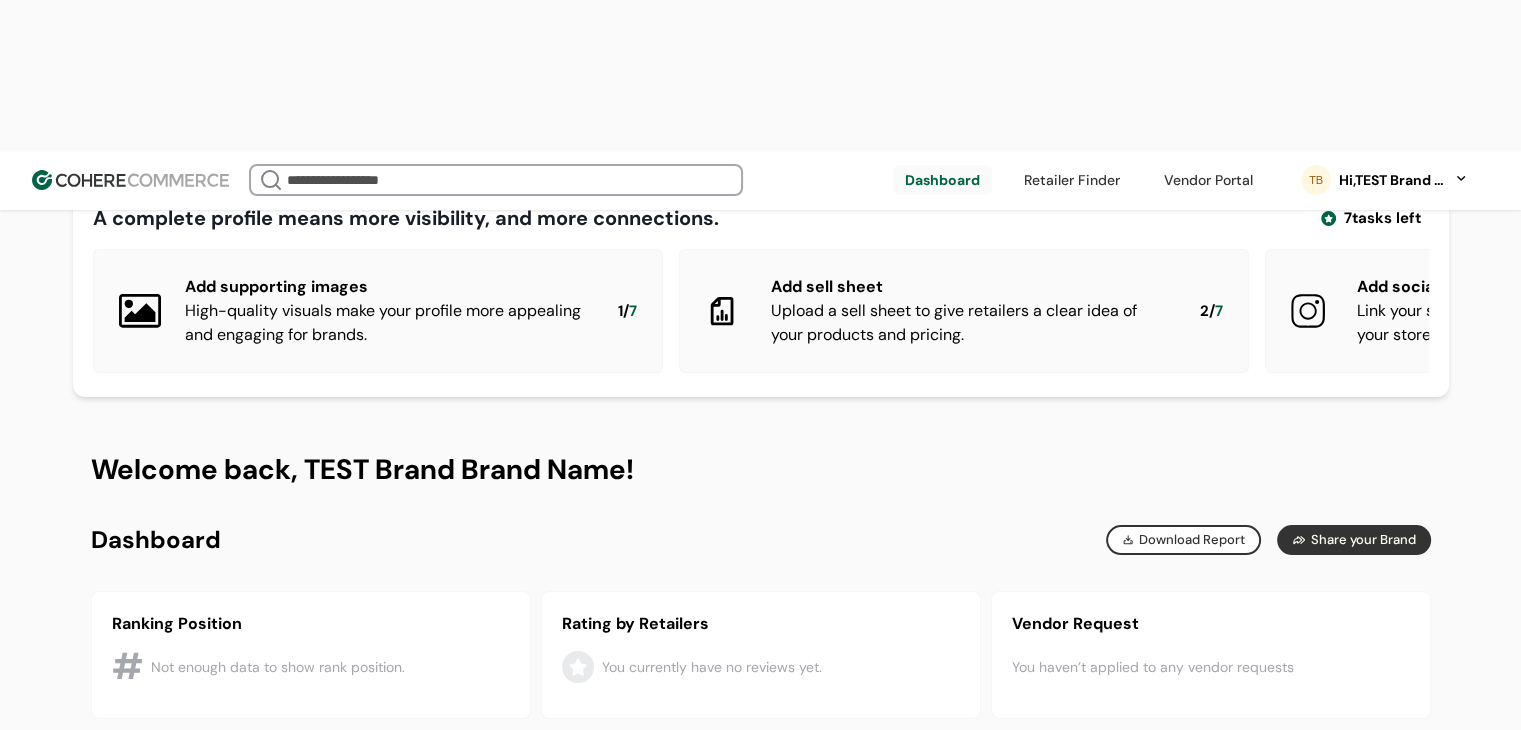 scroll, scrollTop: 0, scrollLeft: 0, axis: both 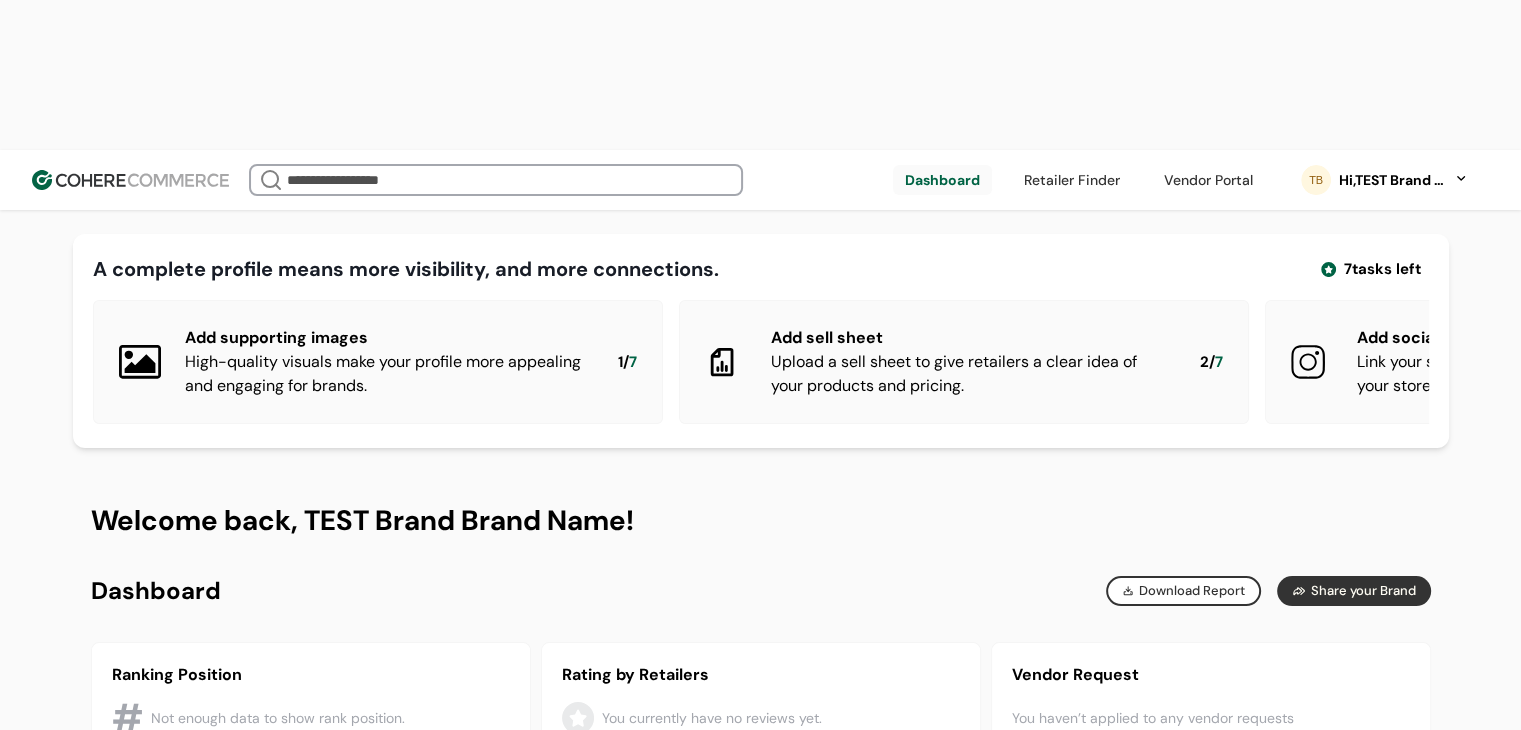 click at bounding box center (1072, 180) 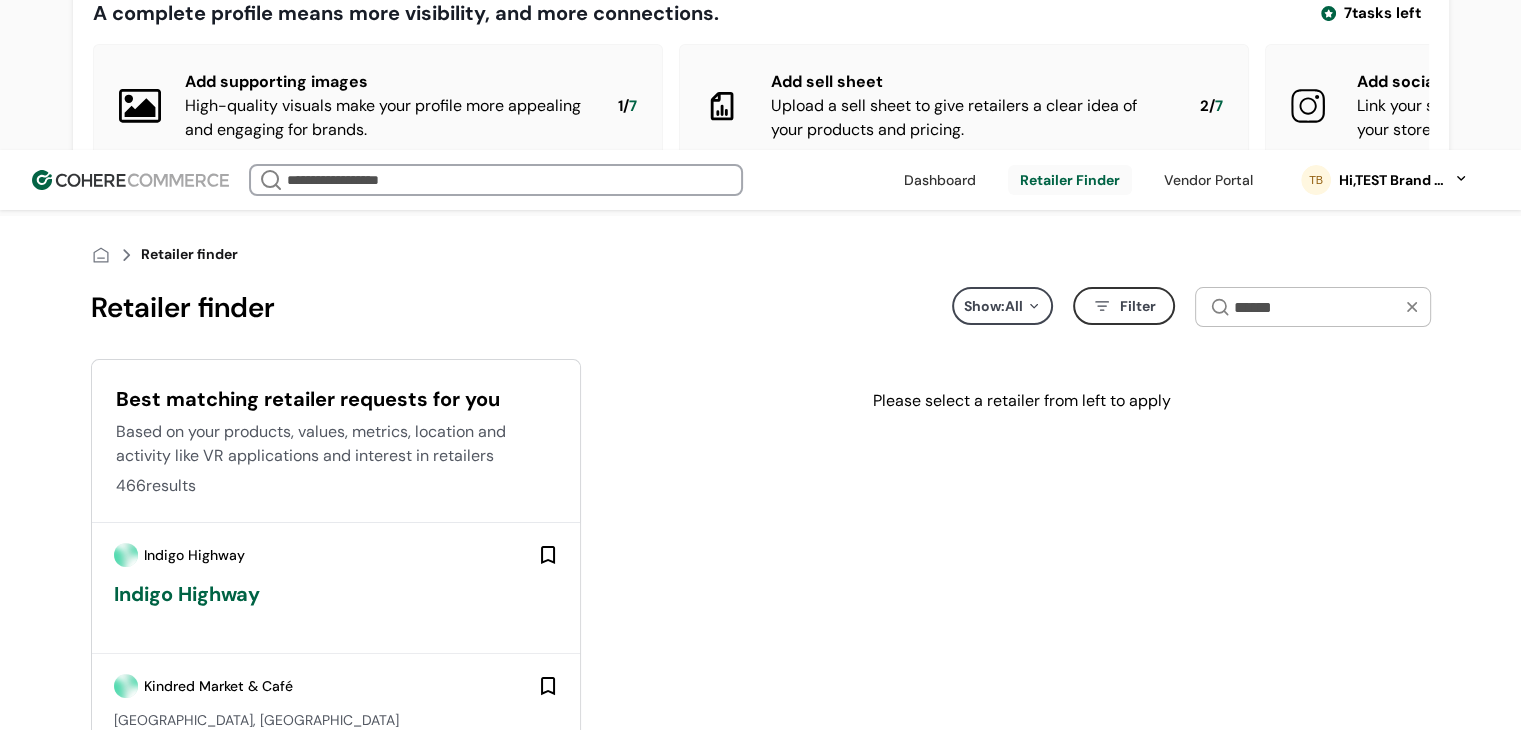 scroll, scrollTop: 0, scrollLeft: 0, axis: both 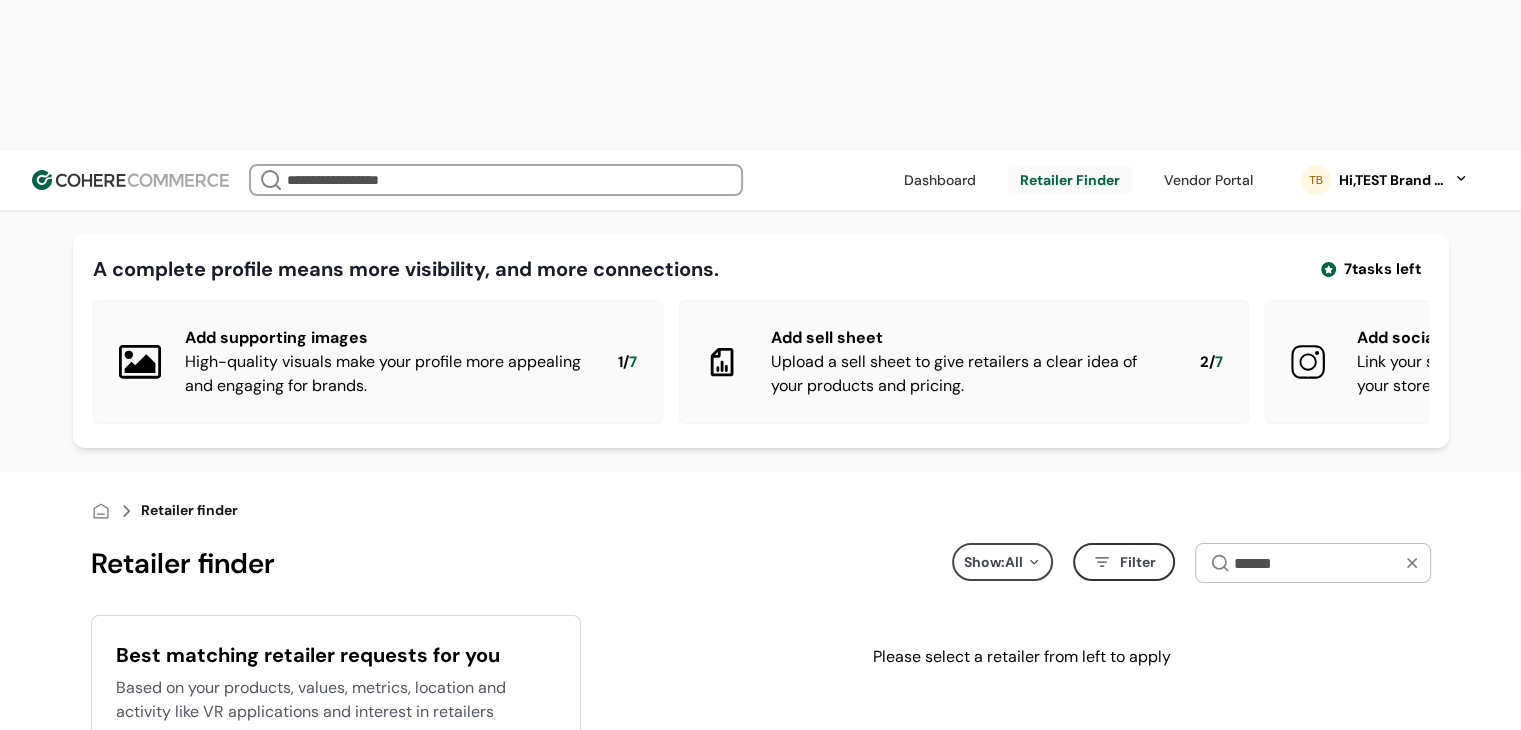 click on "Hi,  TEST Brand Brand Name" at bounding box center [1394, 180] 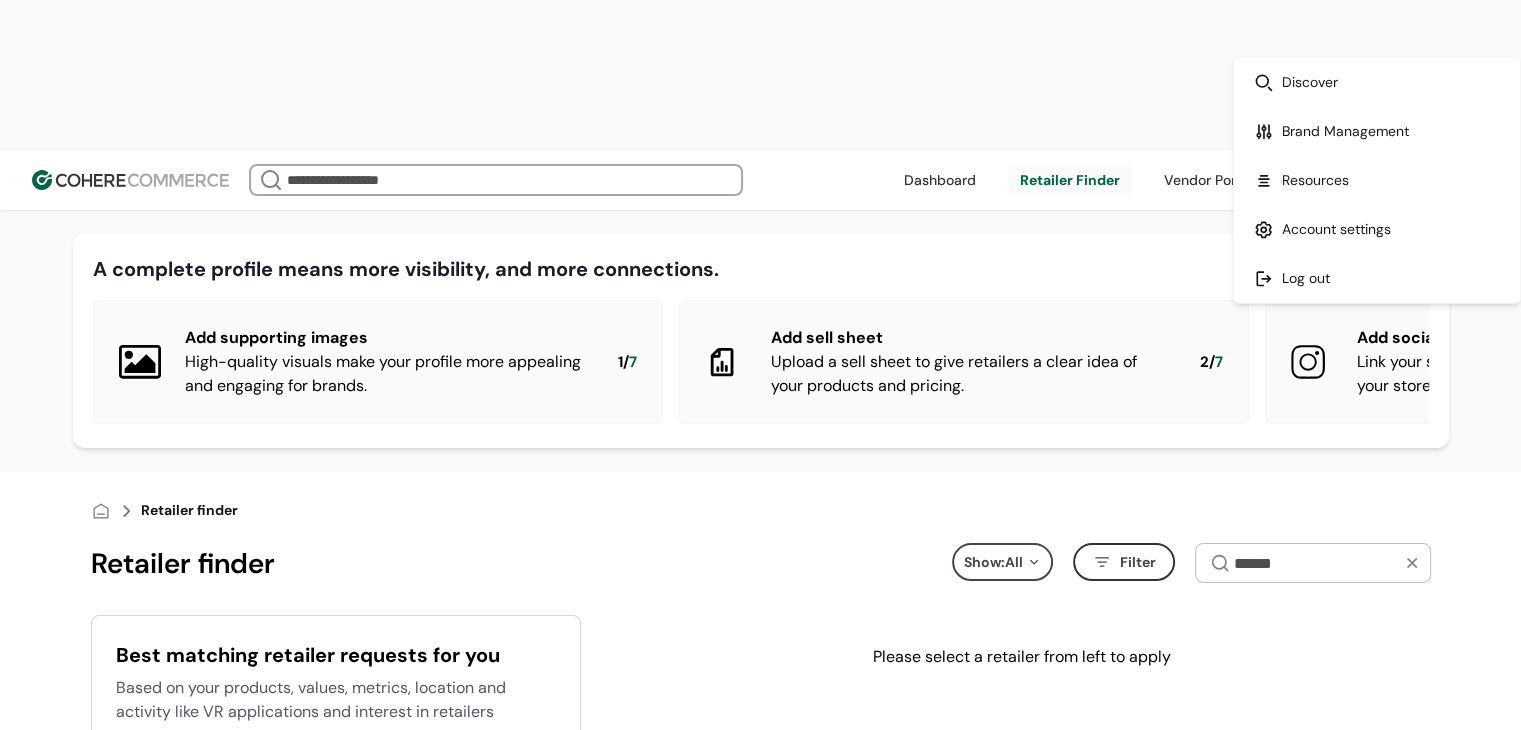 click at bounding box center (940, 180) 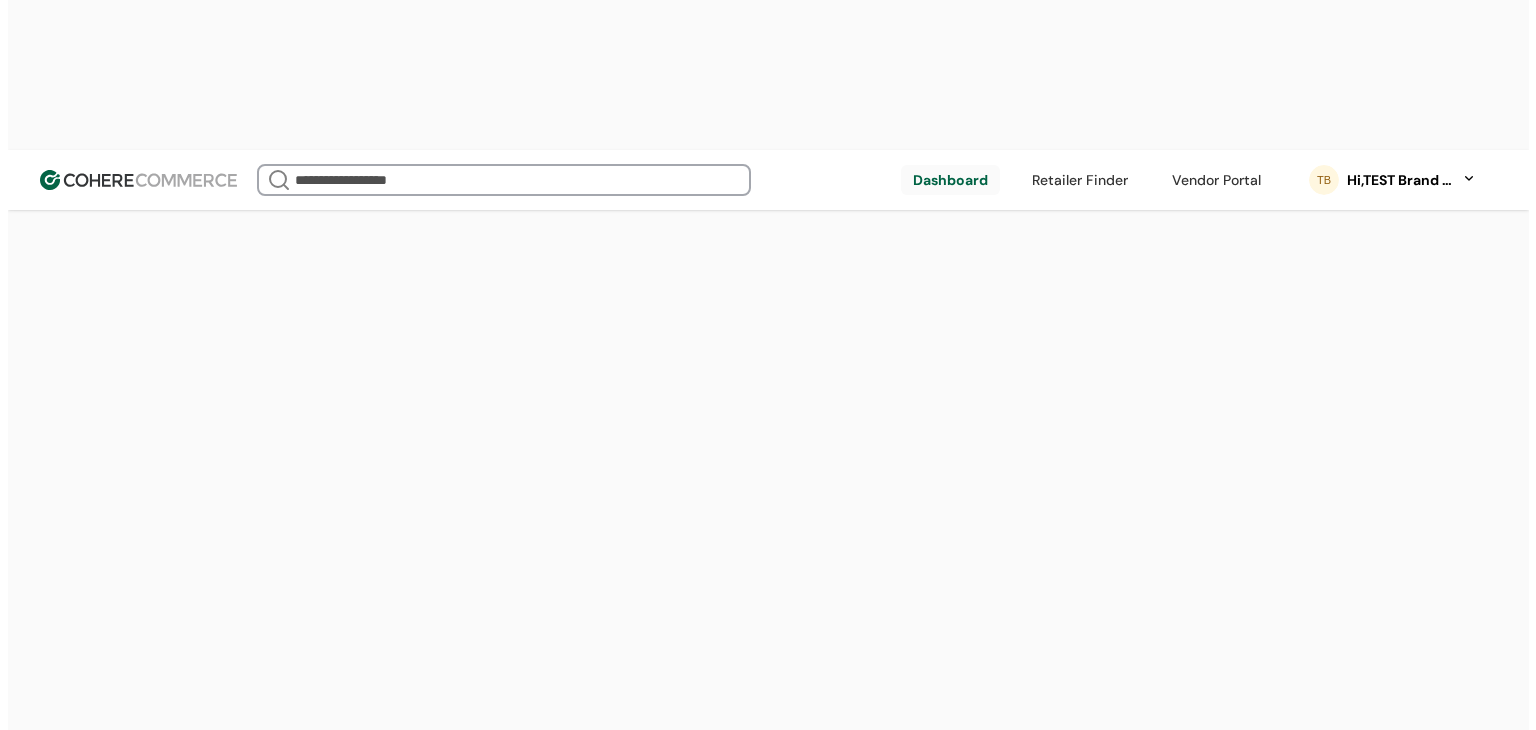 scroll, scrollTop: 0, scrollLeft: 0, axis: both 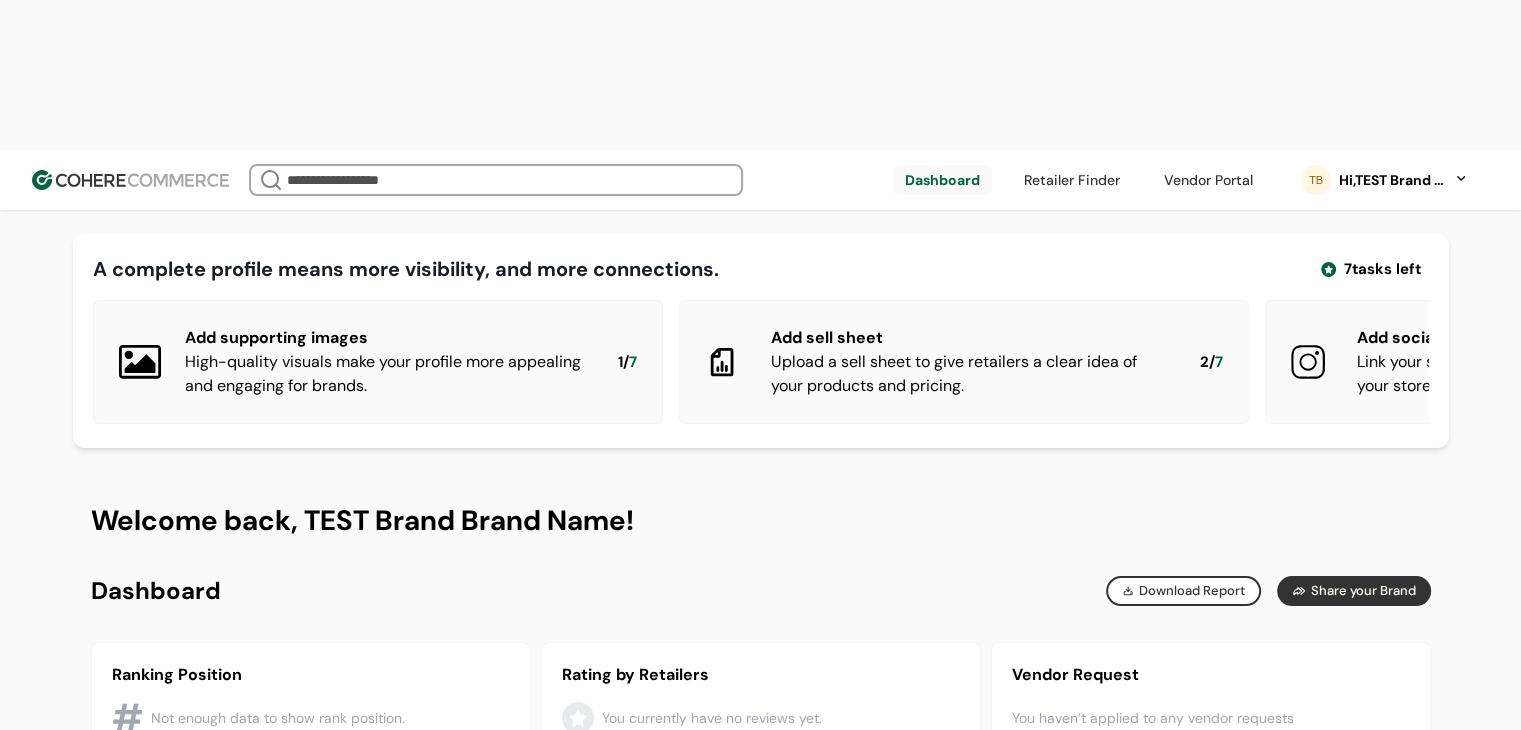 click on "Share your Brand" at bounding box center (1353, 591) 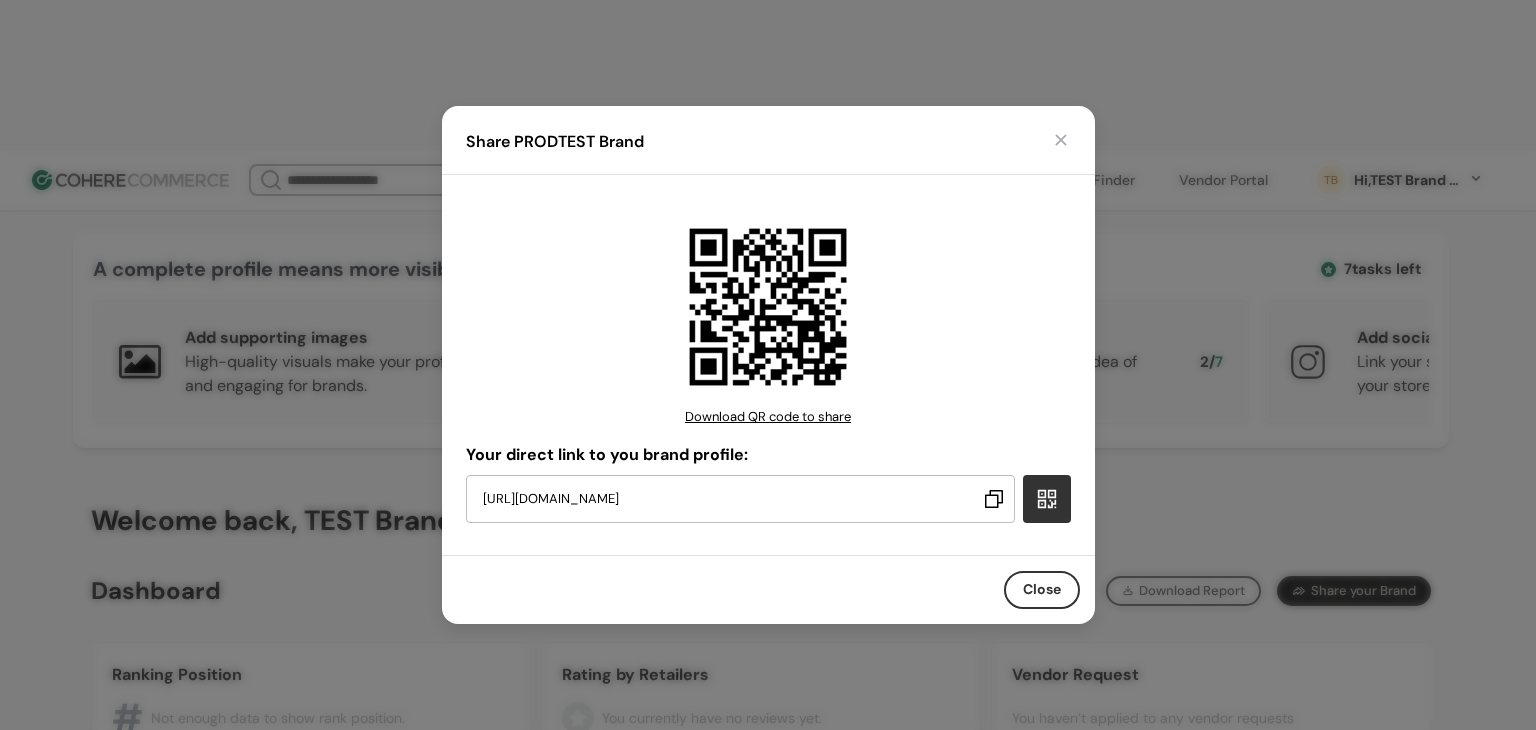click at bounding box center (994, 499) 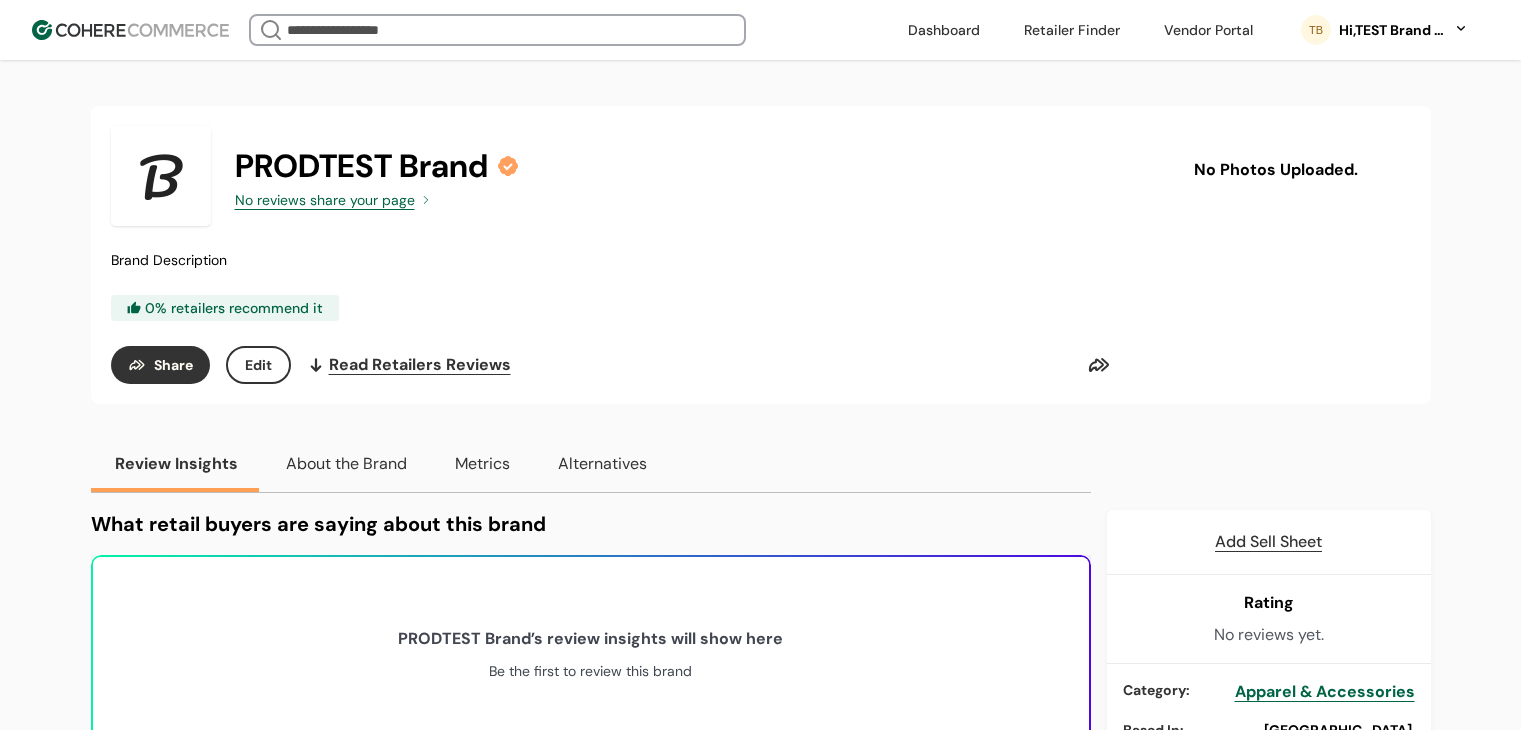 scroll, scrollTop: 0, scrollLeft: 0, axis: both 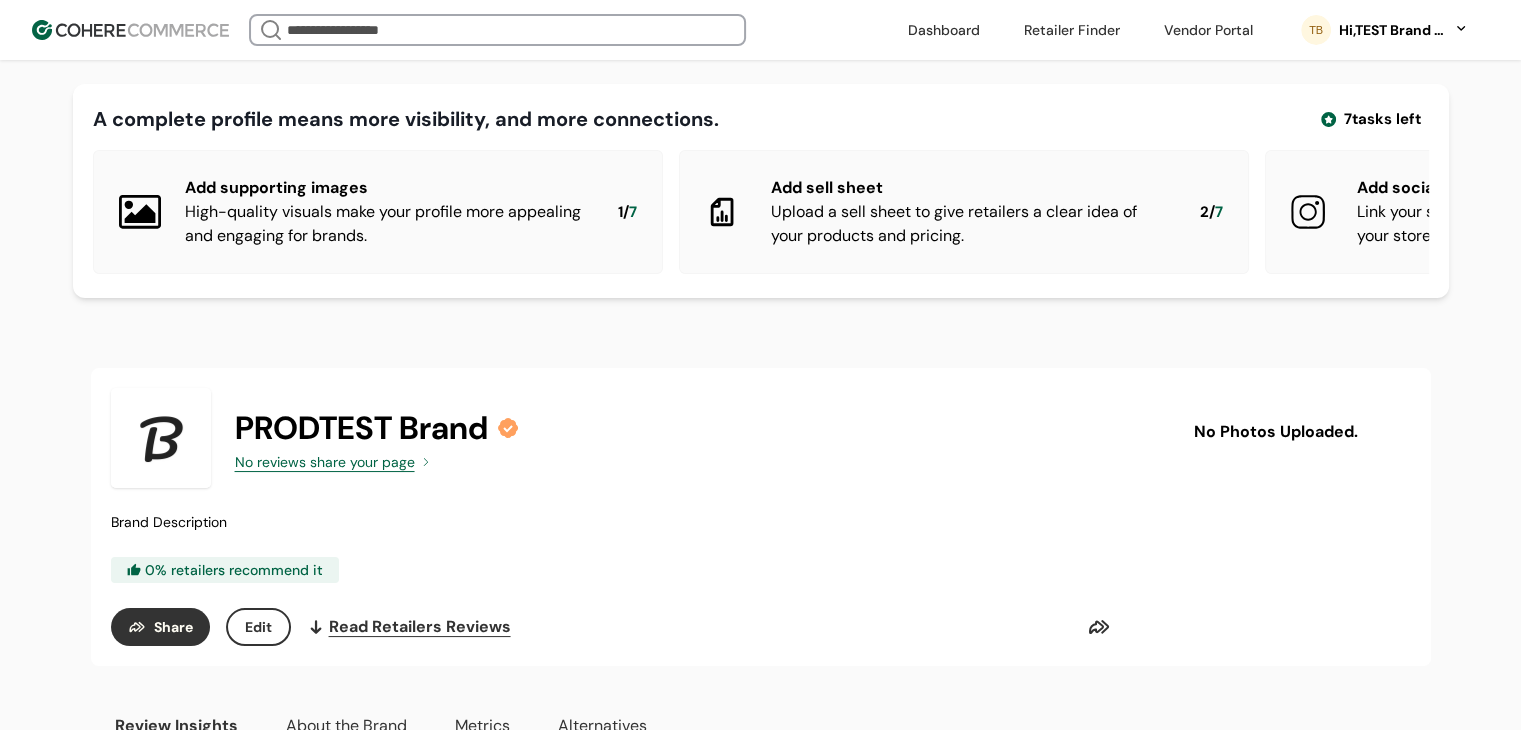 click at bounding box center [1072, 30] 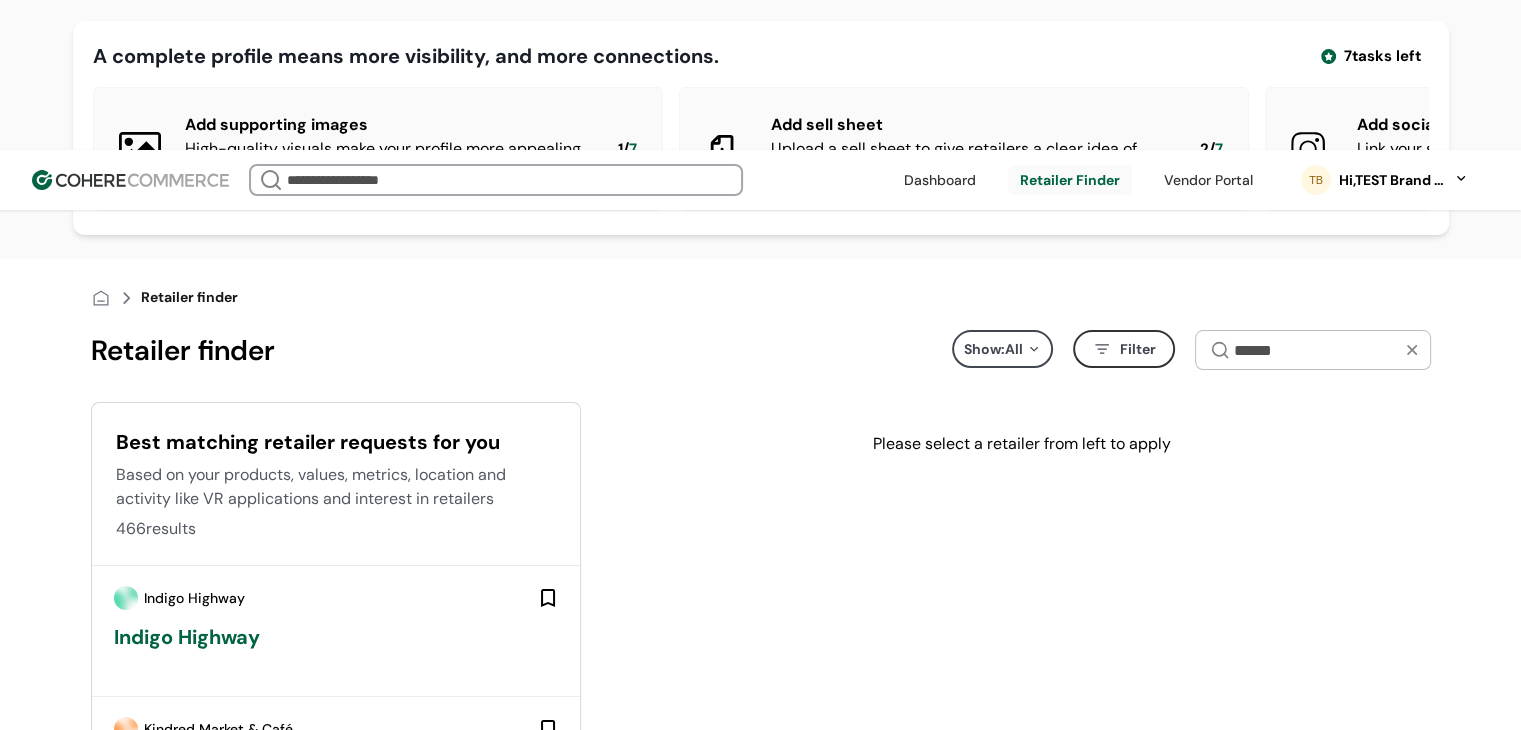 scroll, scrollTop: 0, scrollLeft: 0, axis: both 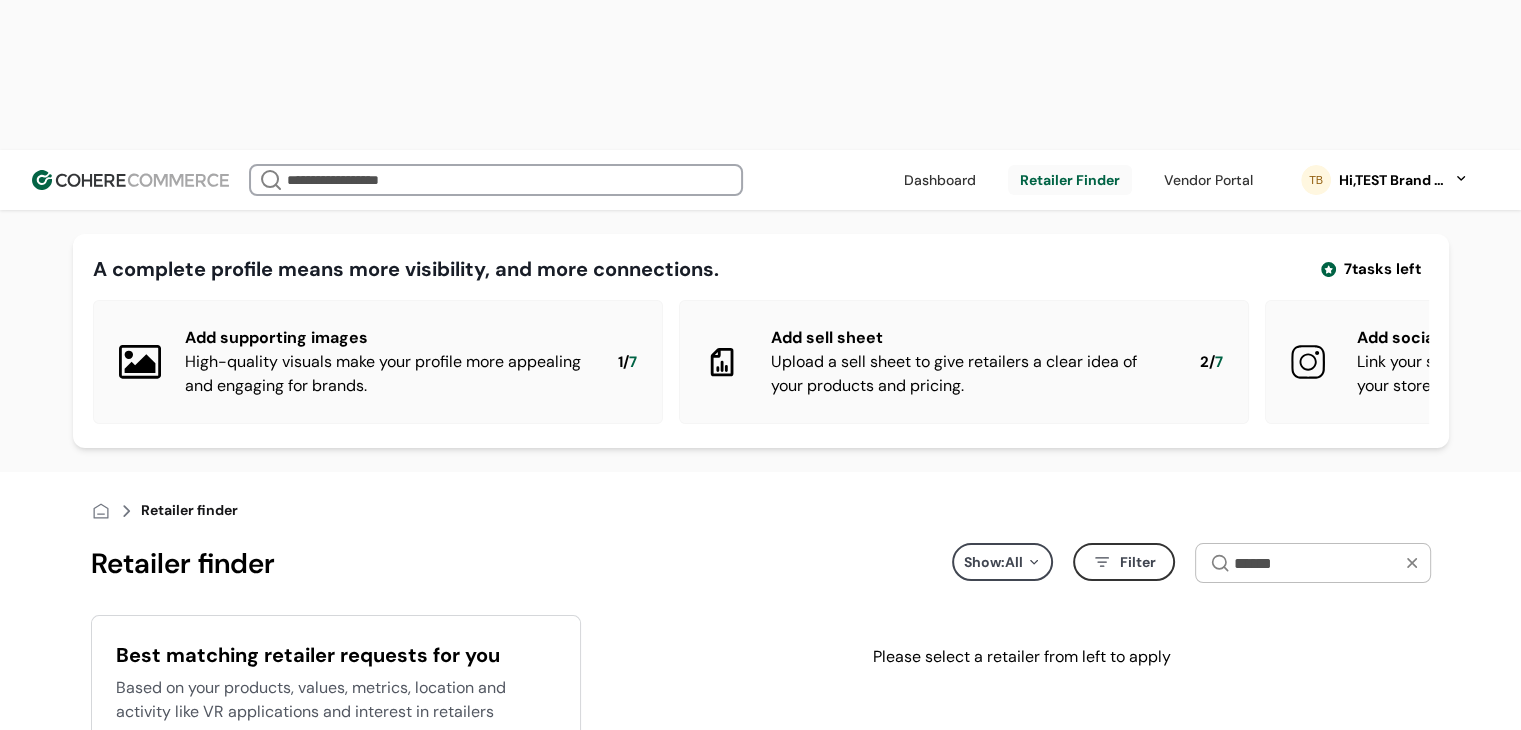 click at bounding box center (1208, 180) 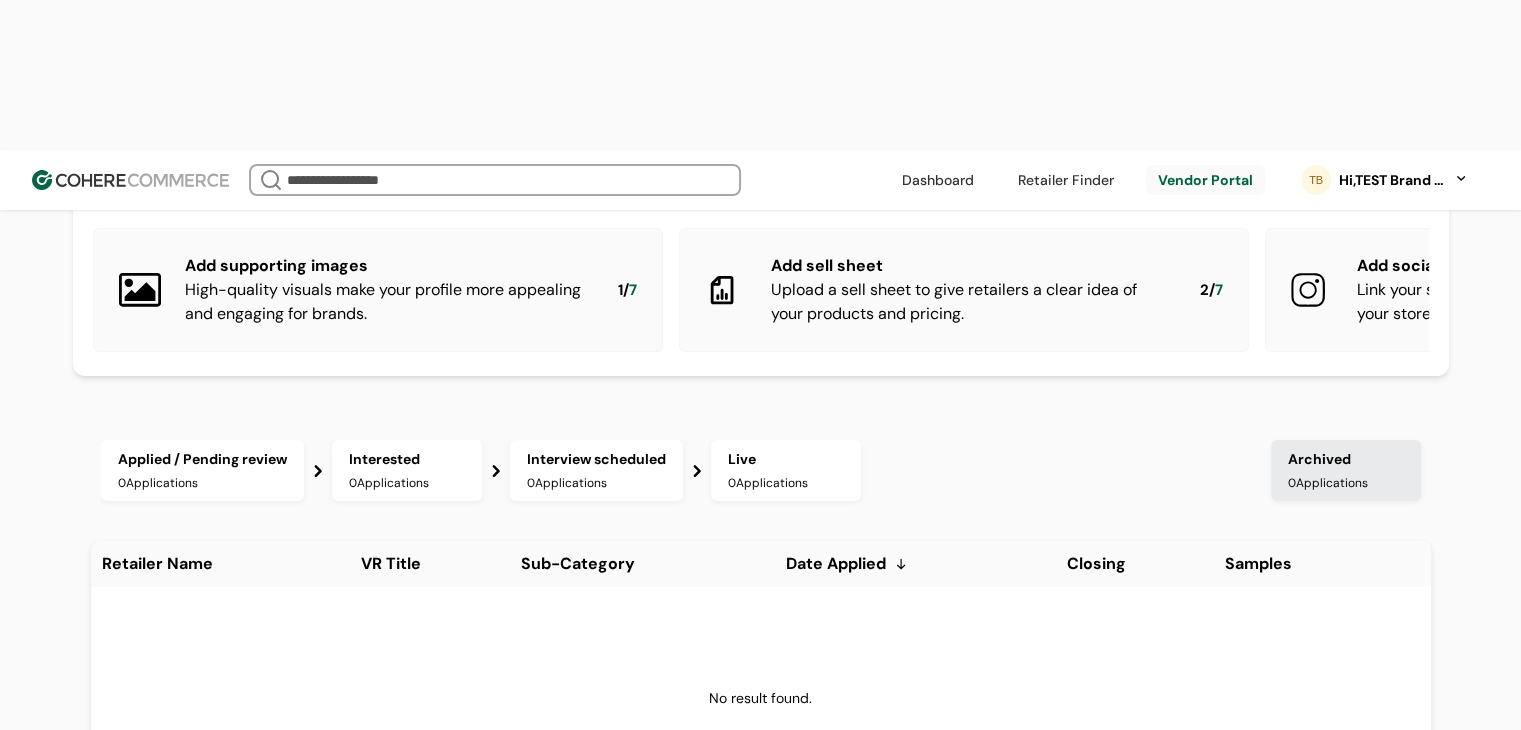 scroll, scrollTop: 0, scrollLeft: 0, axis: both 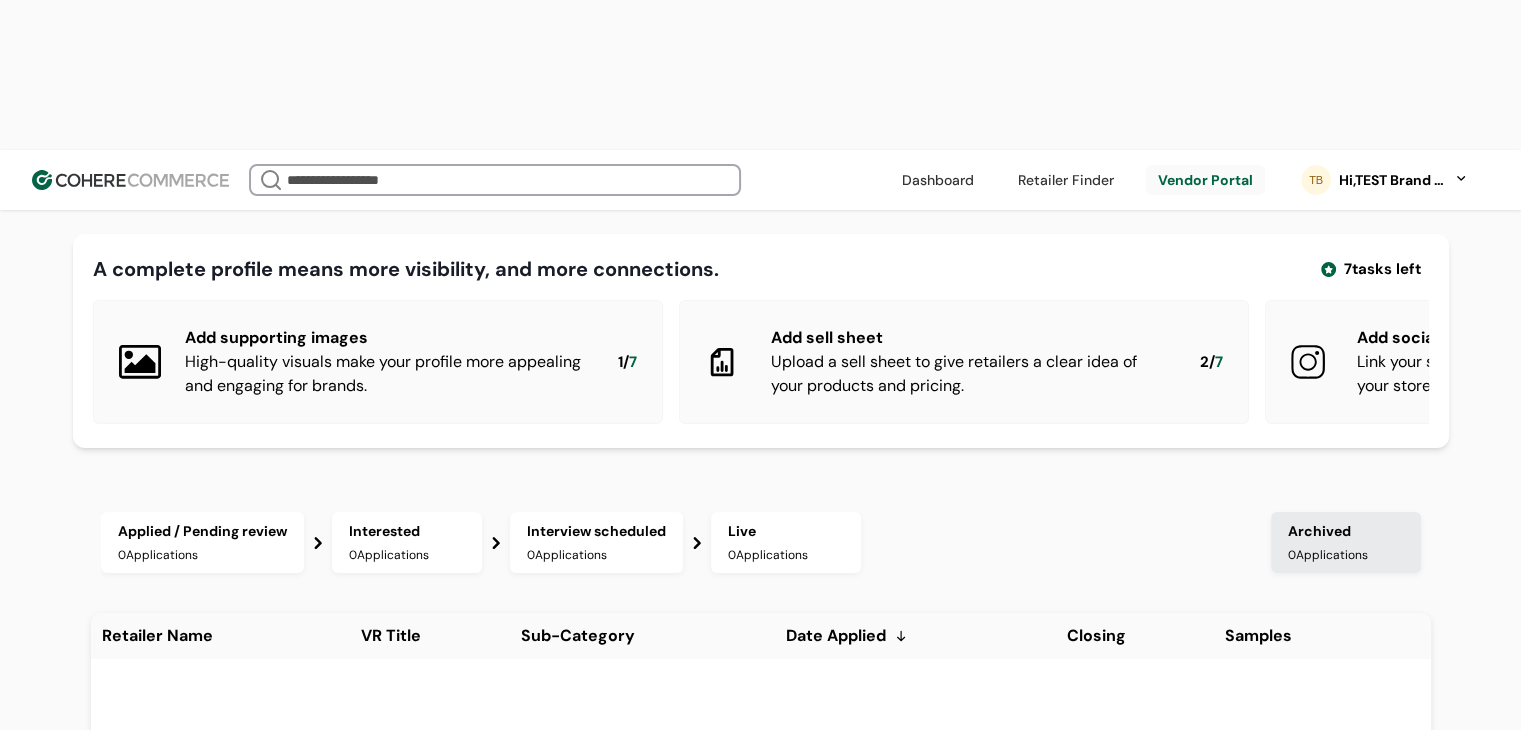 click on "Hi,  TEST Brand Brand Name" at bounding box center [1394, 180] 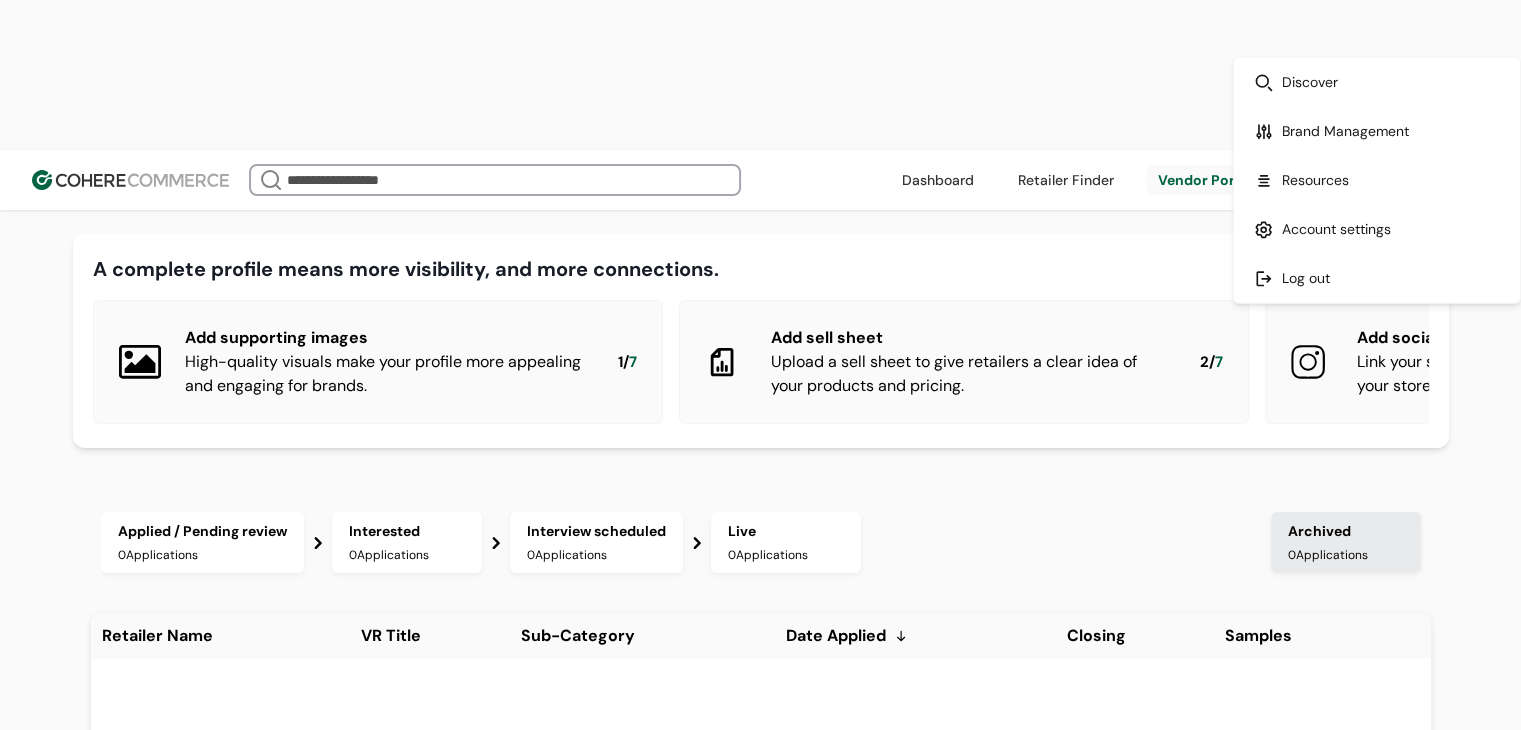 click on "A complete profile means more visibility, and more connections. 7  tasks left Add supporting images High-quality visuals make your profile more appealing and engaging for brands. 1 / 7 High-quality visuals make your profile more appealing and engaging for brands. Add sell sheet Upload a sell sheet to give retailers a clear idea of your products and pricing. 2 / 7 Upload a sell sheet to give retailers a clear idea of your products and pricing. Add social media links Link your social media profiles so retailers can explore your store’s style and audience engagement. 3 / 7 Link your social media profiles so retailers can explore your store’s style and audience engagement. Add brand story Help retailers understand your values, mission, and what sets you apart from others. 4 / 7 Help retailers understand your values, mission, and what sets you apart from others. How many stores are you currently selling at? Help retailers understand your market reach and growth potential. 5 / 7 Add wholesale link 6 / 7 7 / 7 0" at bounding box center (760, 676) 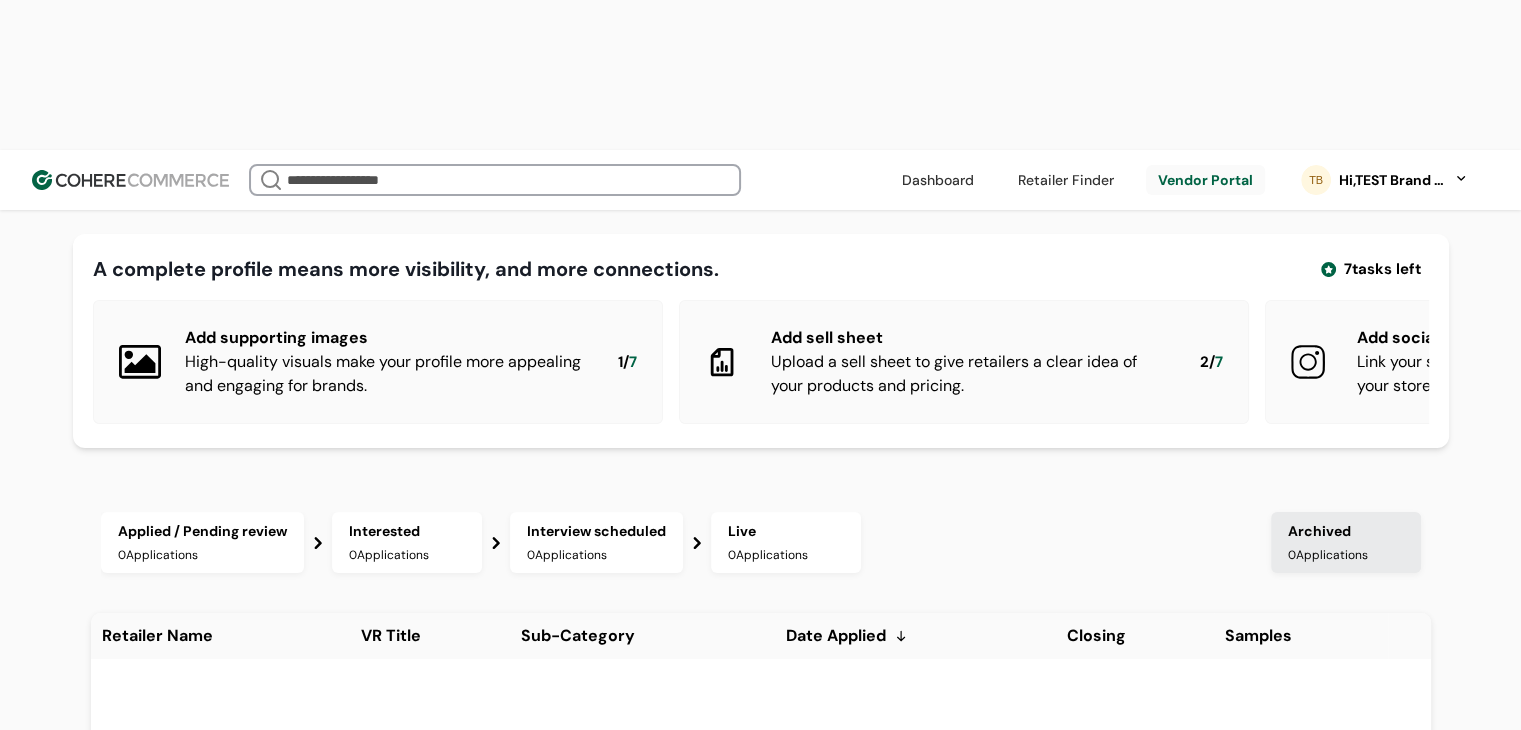 click at bounding box center (1066, 180) 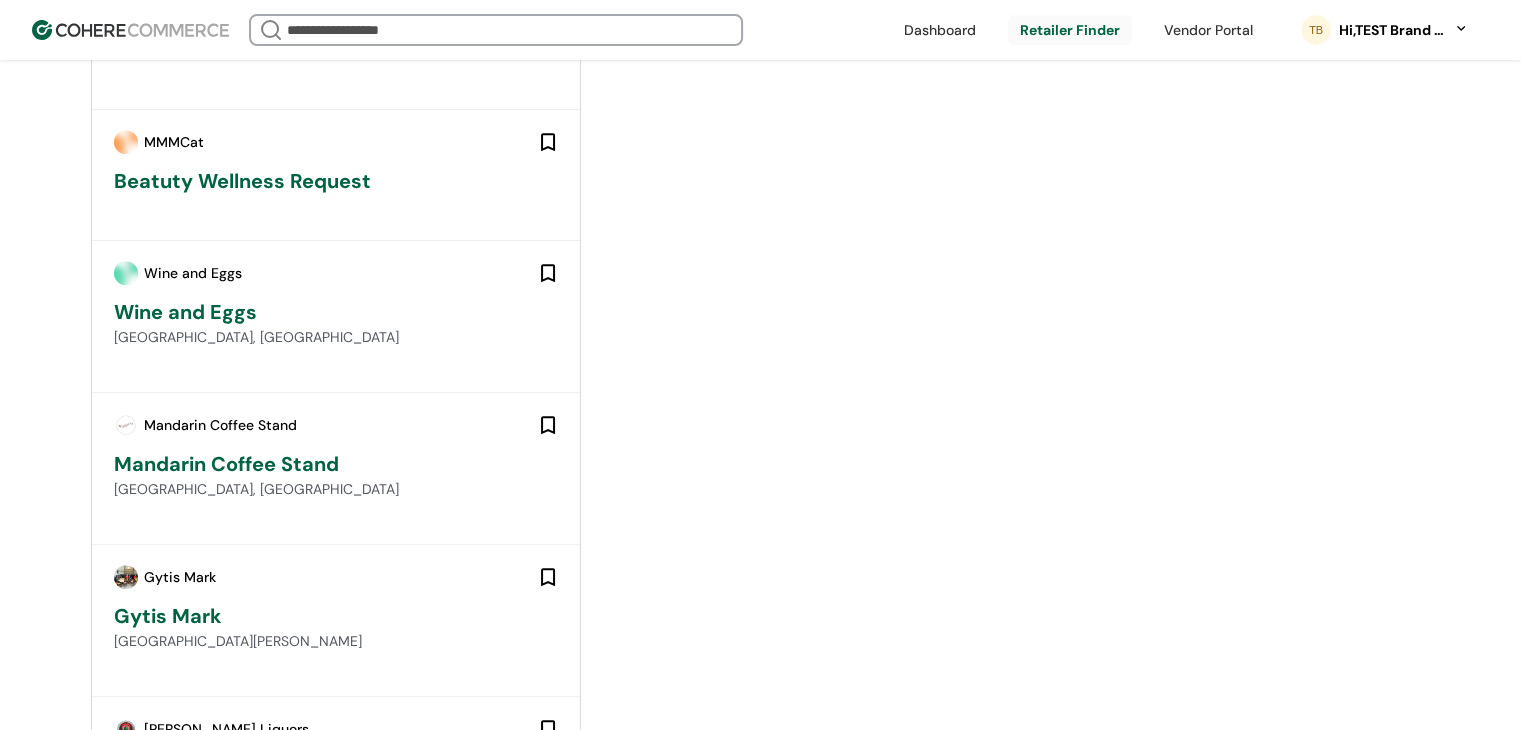 scroll, scrollTop: 1412, scrollLeft: 0, axis: vertical 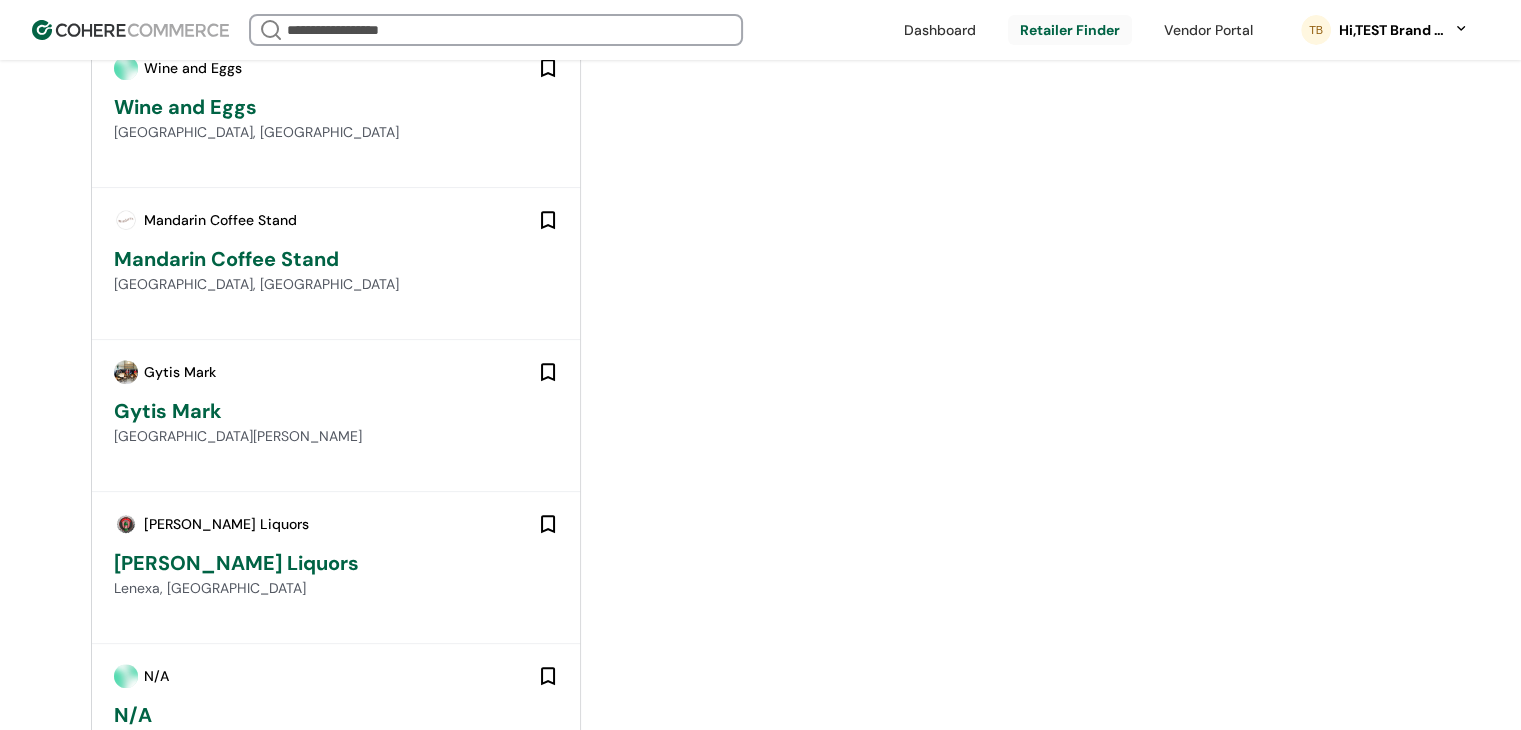 click at bounding box center (940, 30) 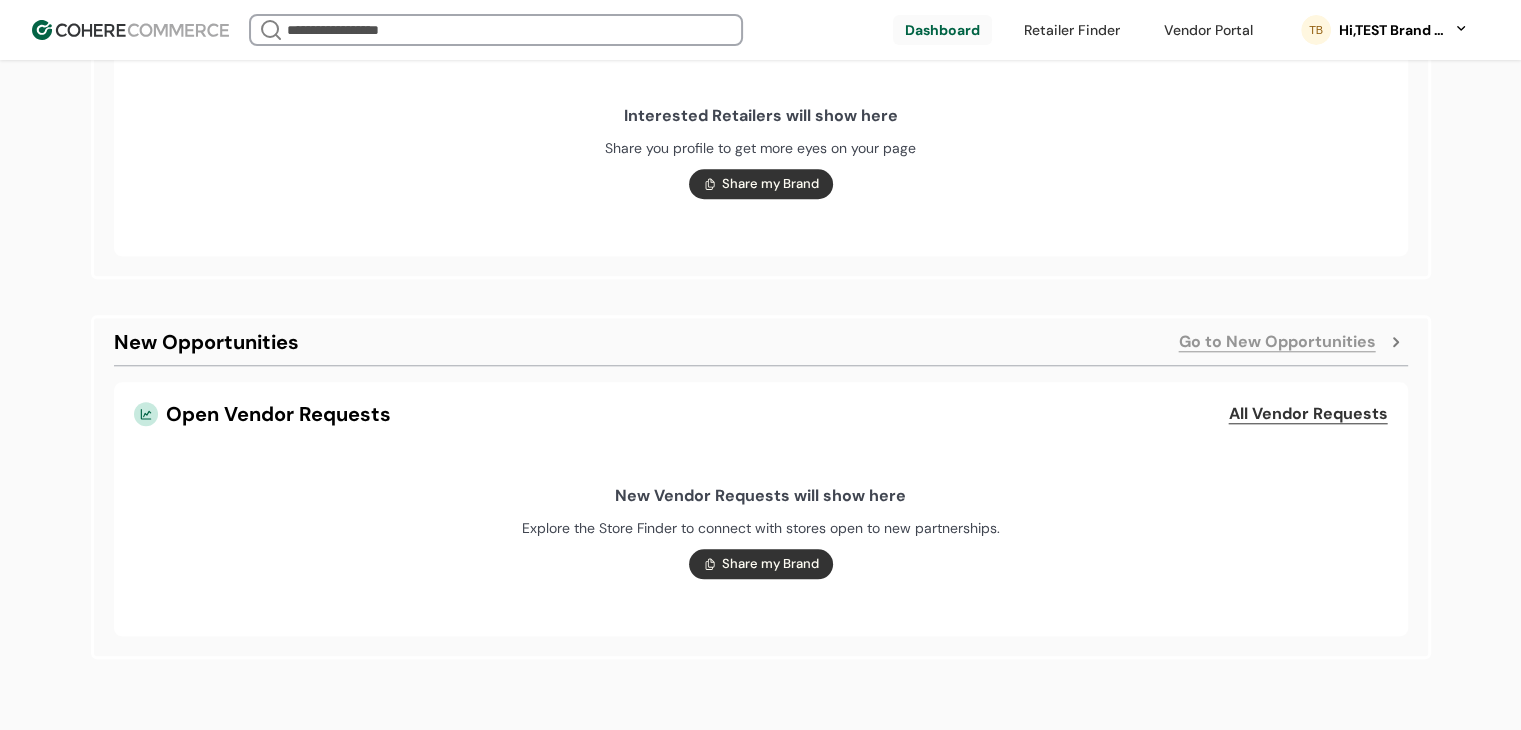 scroll, scrollTop: 1807, scrollLeft: 0, axis: vertical 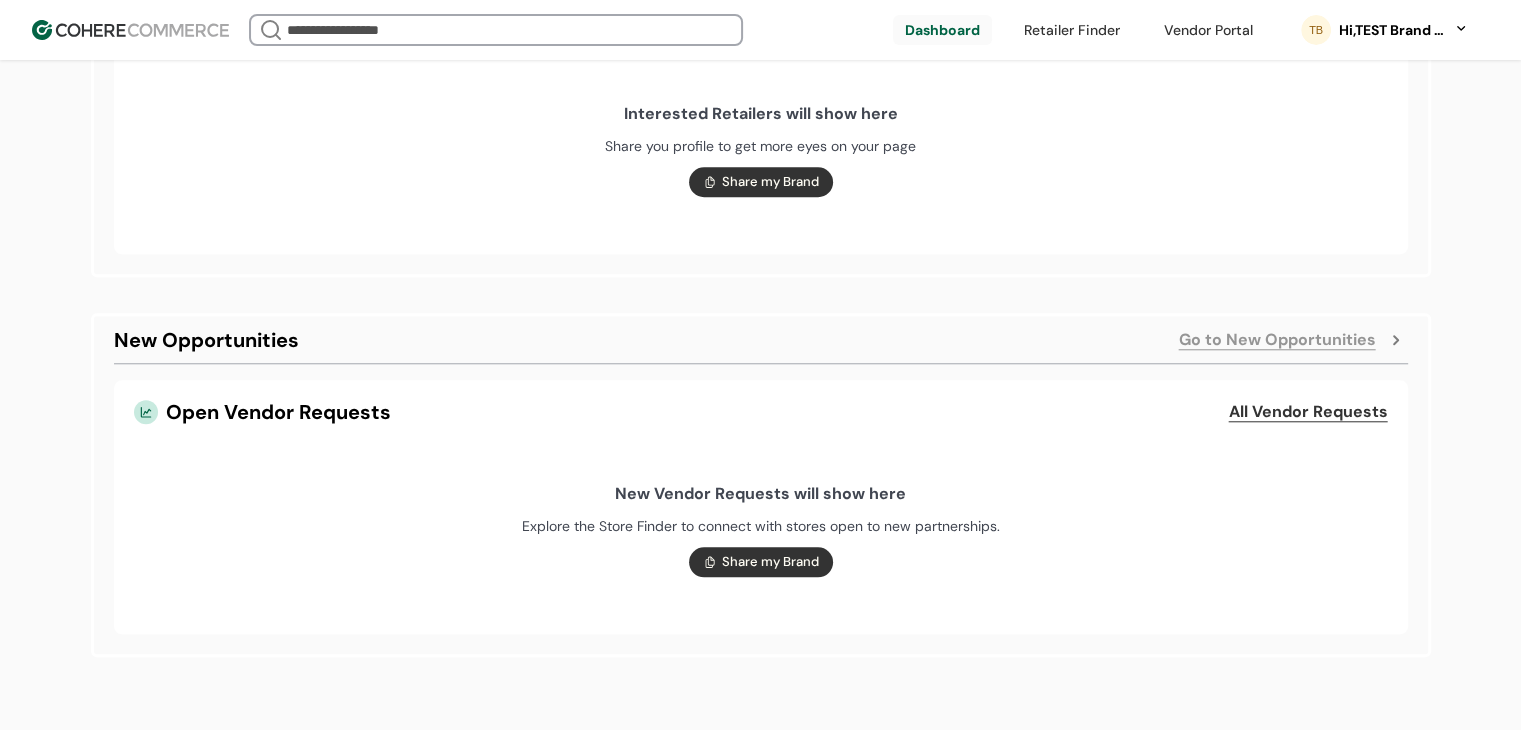 click on "New Opportunities Go to New Opportunities" at bounding box center (761, 340) 